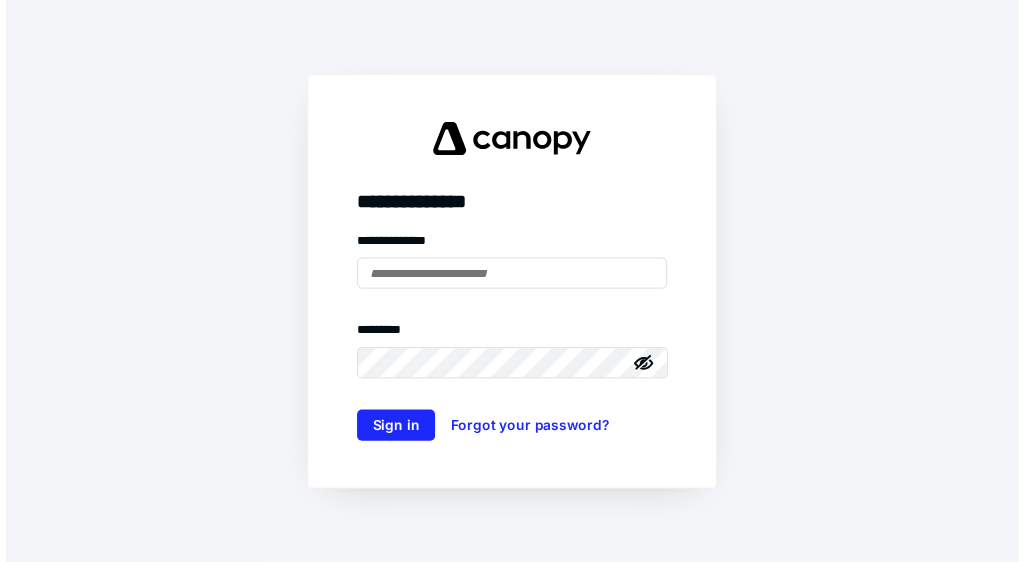 scroll, scrollTop: 0, scrollLeft: 0, axis: both 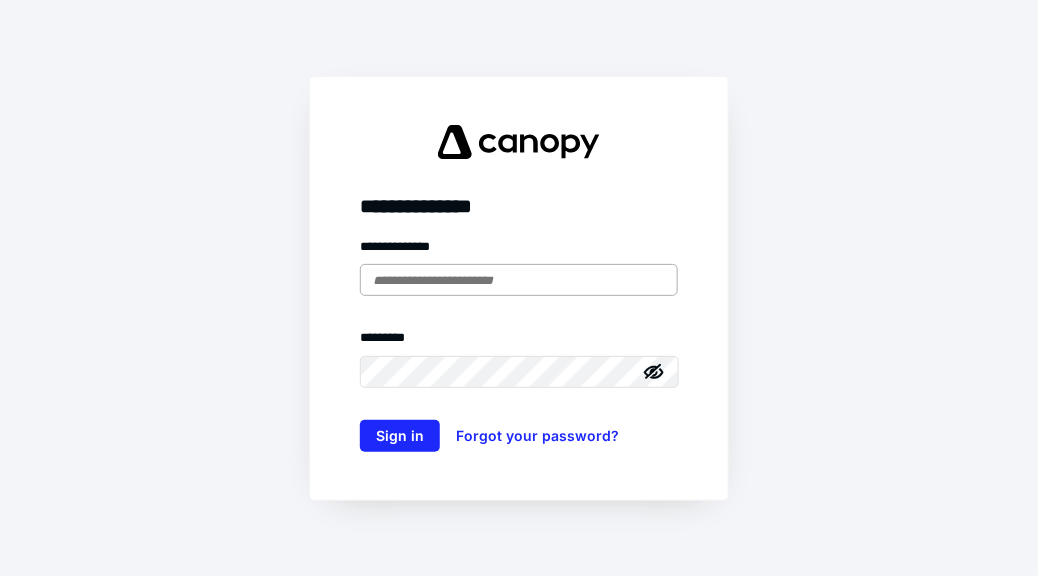 click at bounding box center (519, 280) 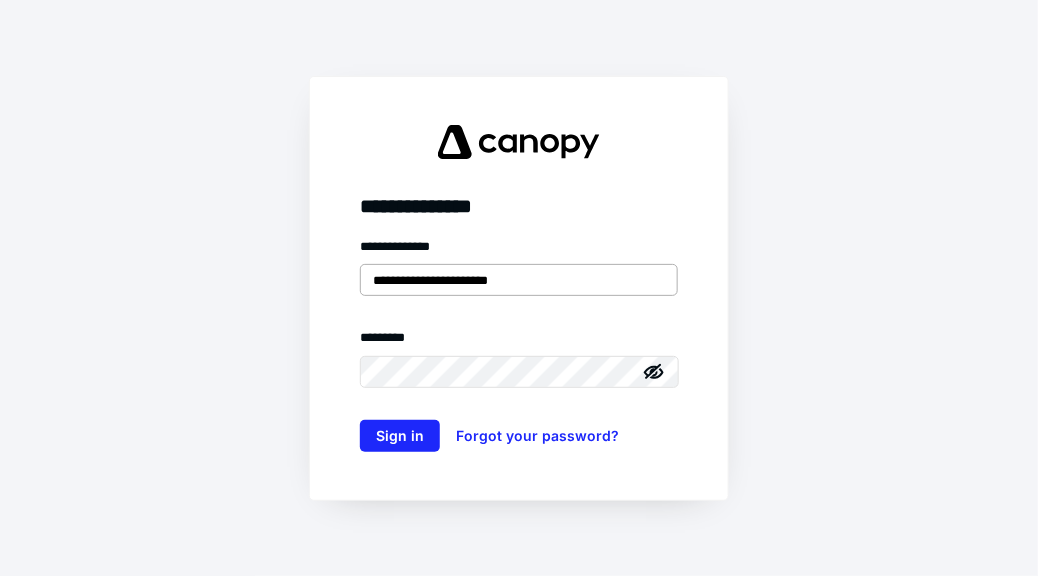 type on "**********" 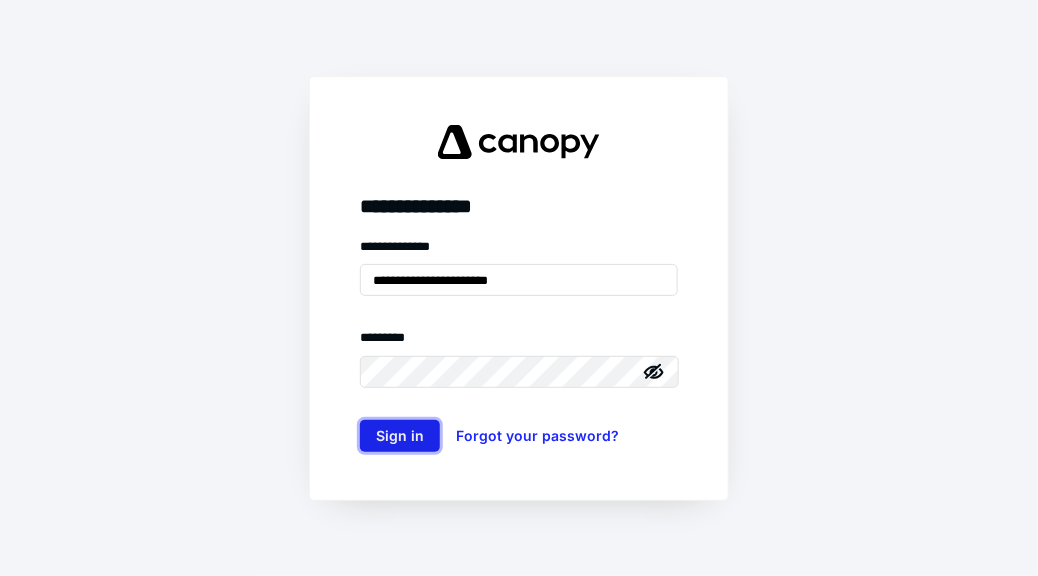 click on "Sign in" at bounding box center [400, 436] 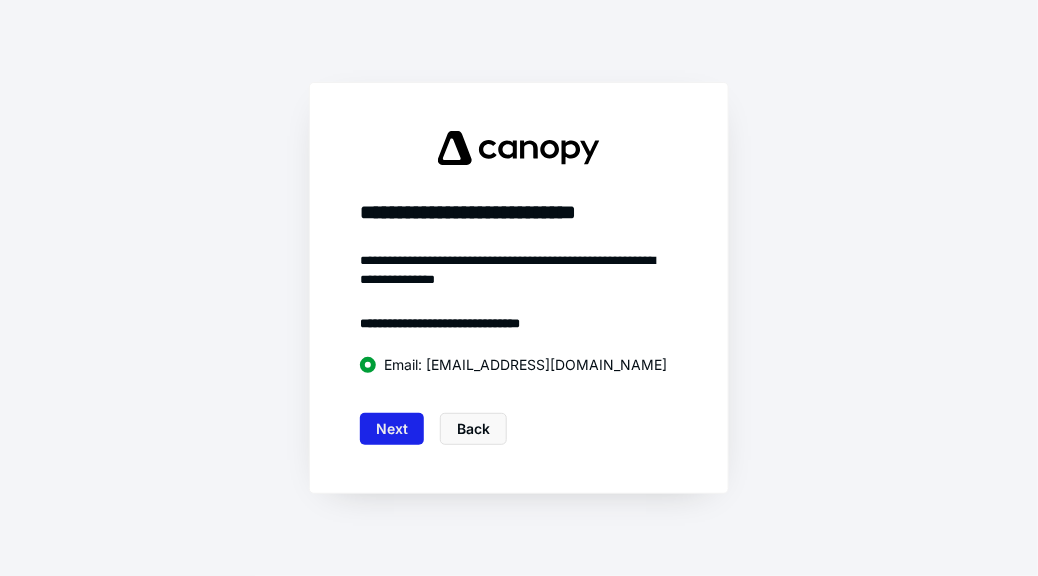 click on "Next" at bounding box center [392, 429] 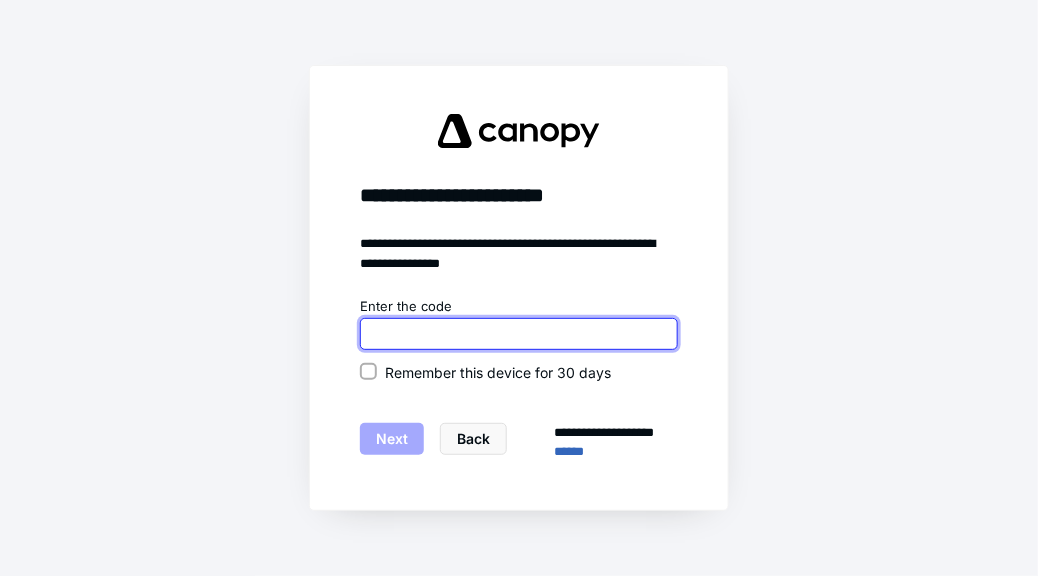 click at bounding box center (519, 334) 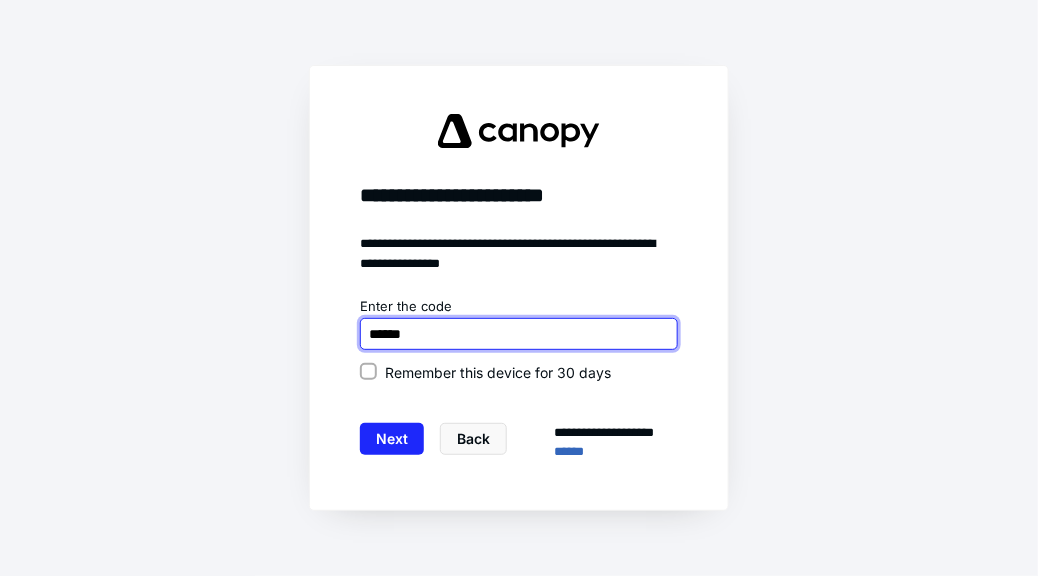 type on "******" 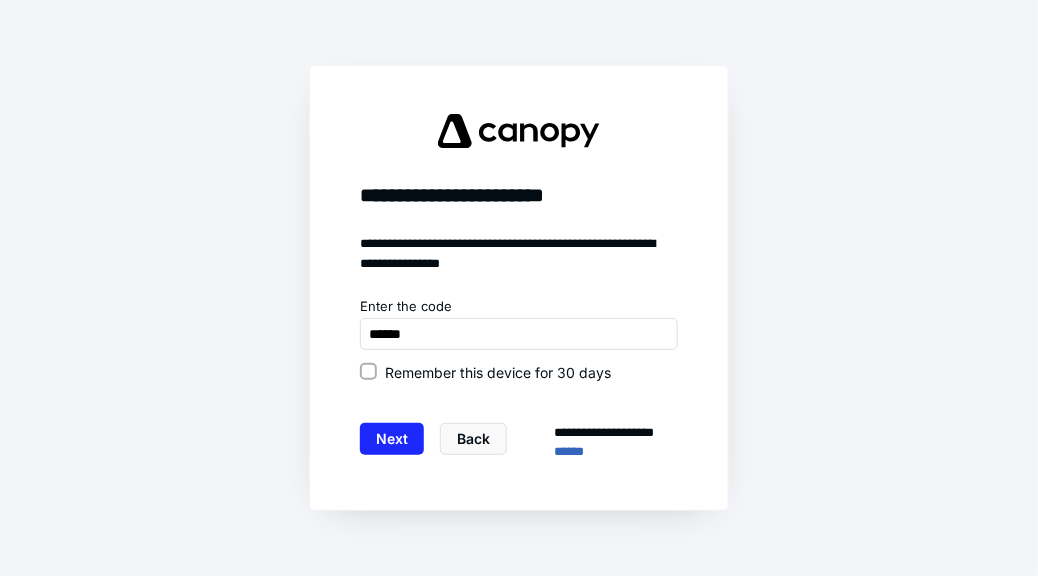 click on "**********" at bounding box center [519, 379] 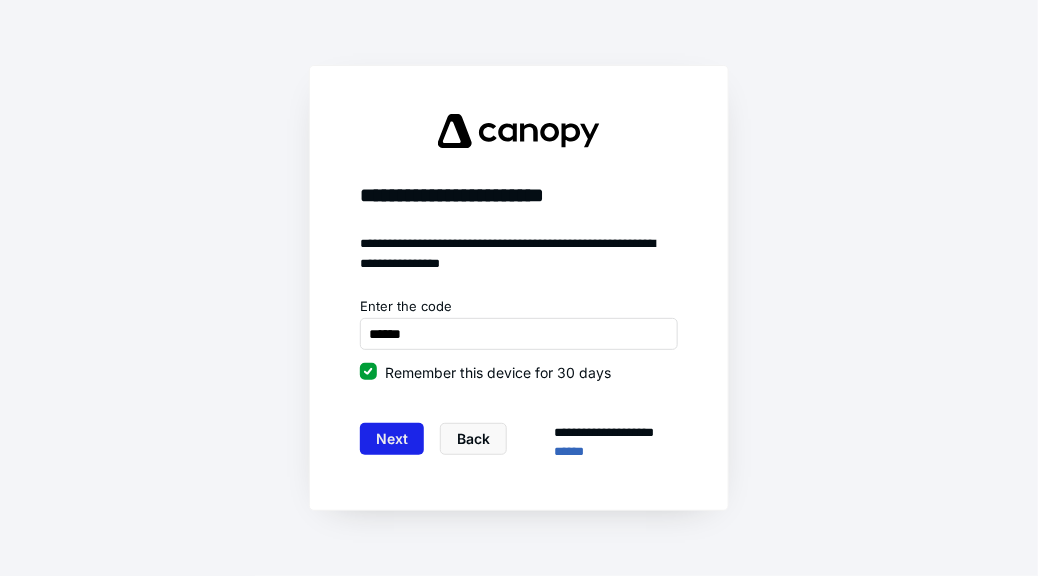 click on "Next" at bounding box center [392, 439] 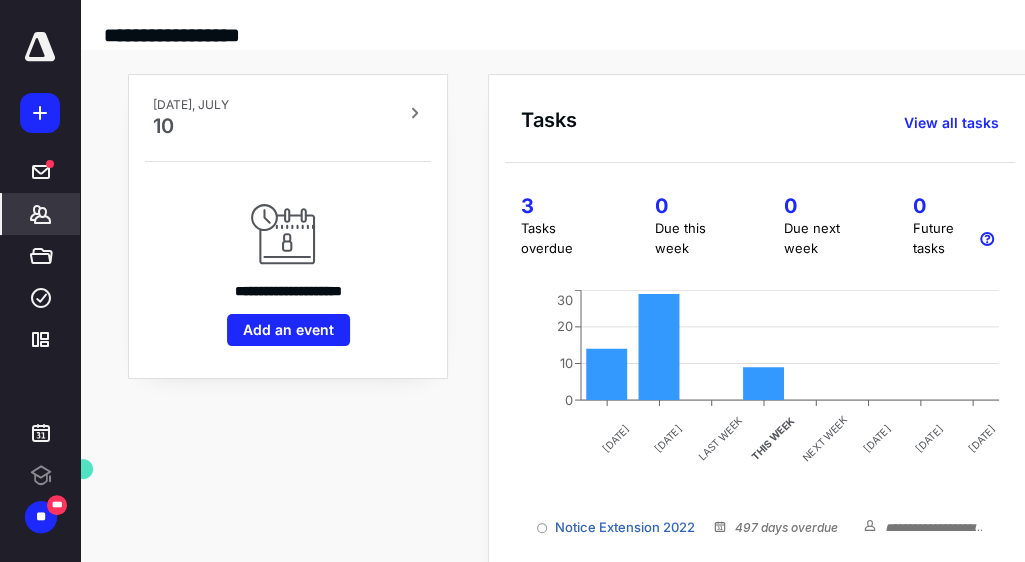 click 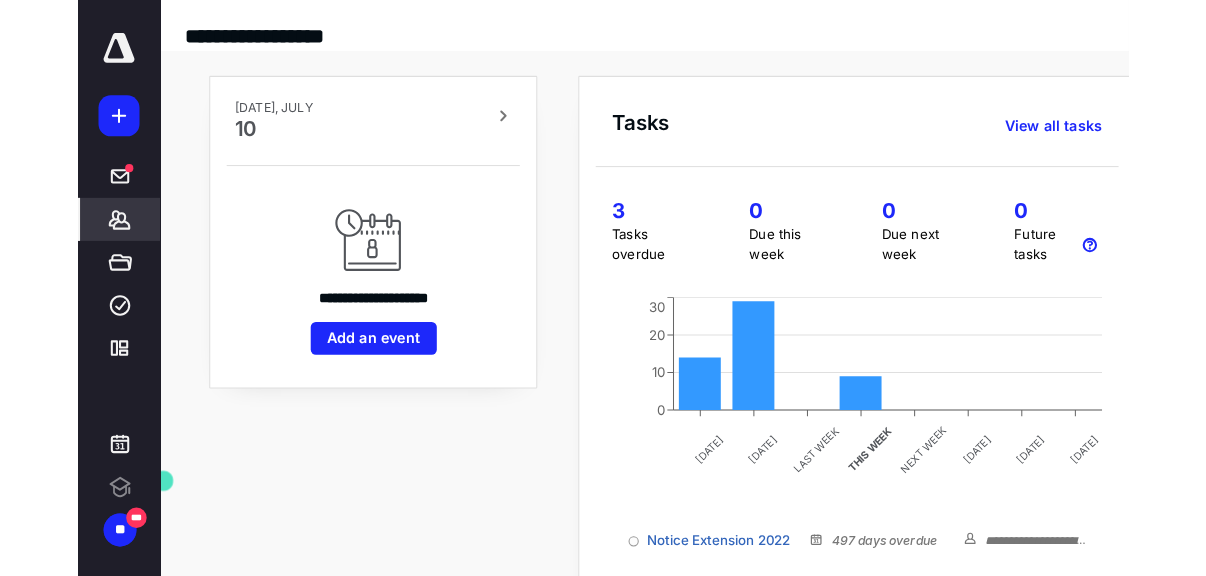 scroll, scrollTop: 0, scrollLeft: 0, axis: both 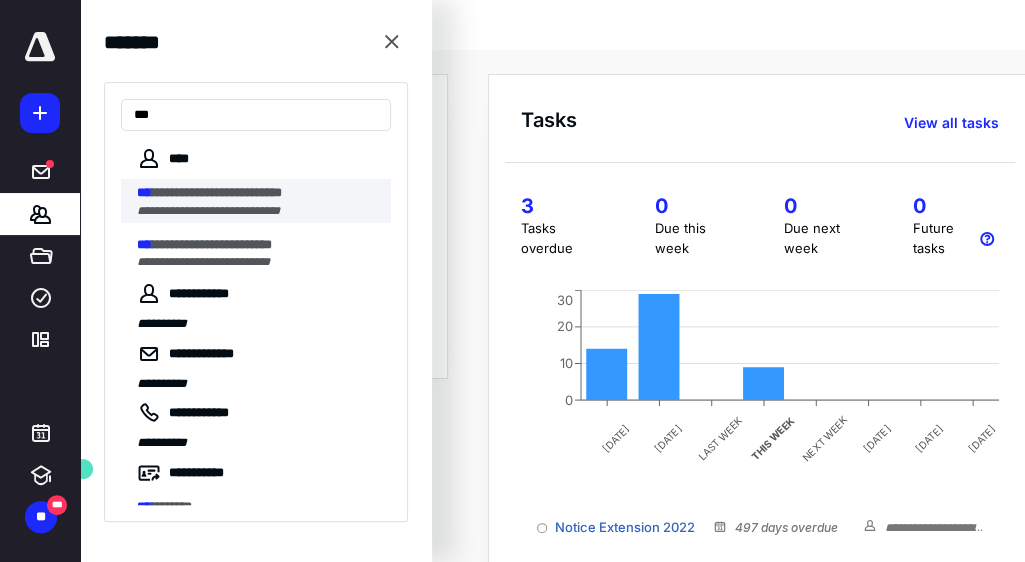 type on "***" 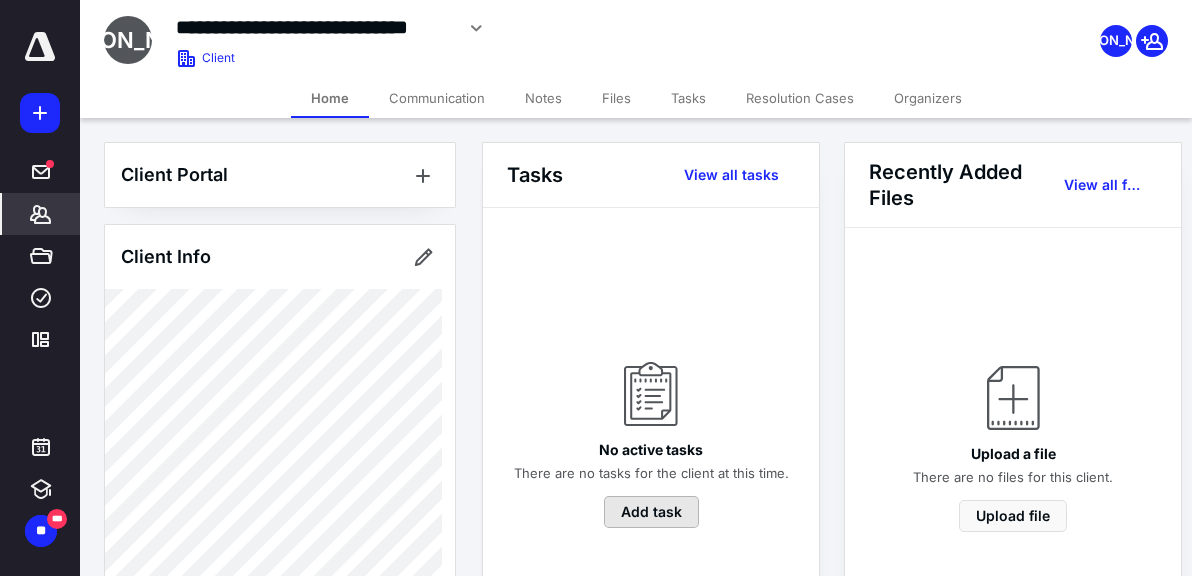 click on "Add task" at bounding box center (651, 512) 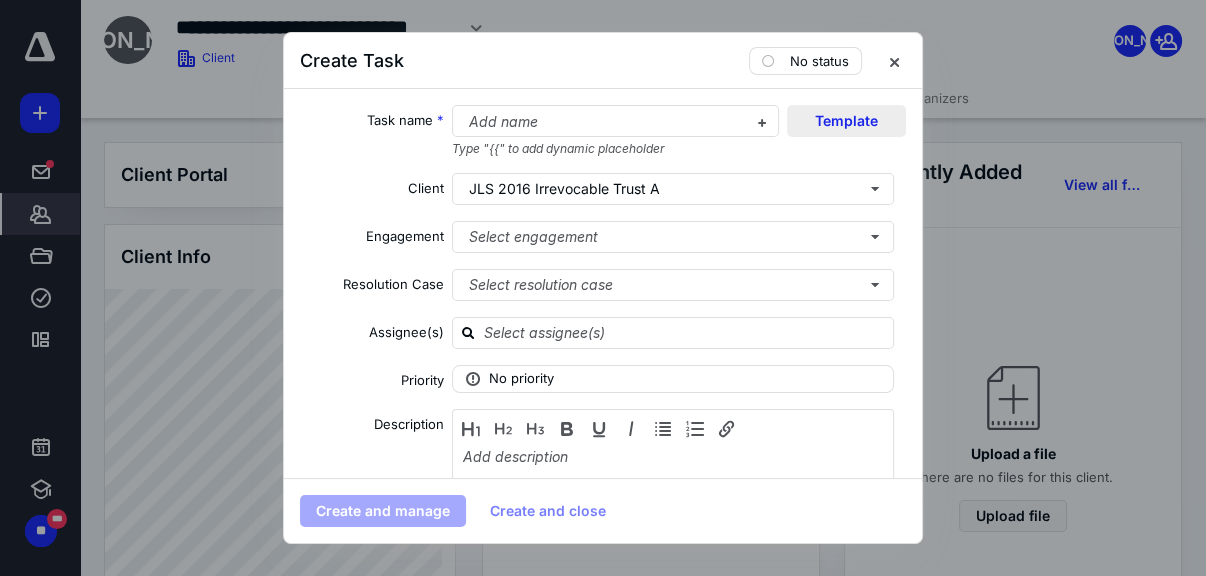 click on "Template" at bounding box center [846, 121] 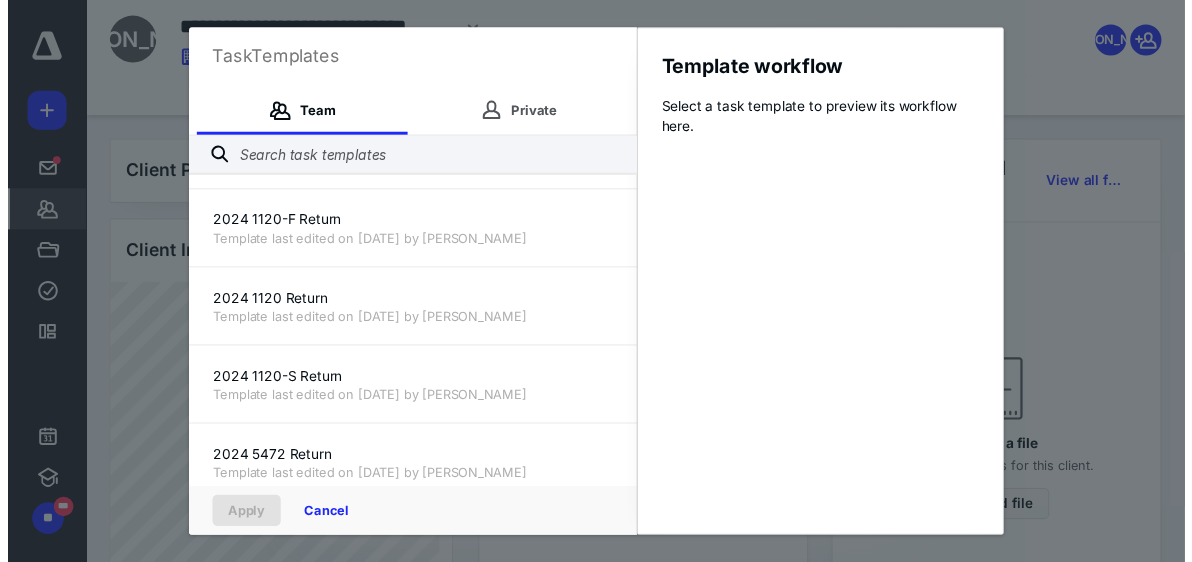 scroll, scrollTop: 0, scrollLeft: 0, axis: both 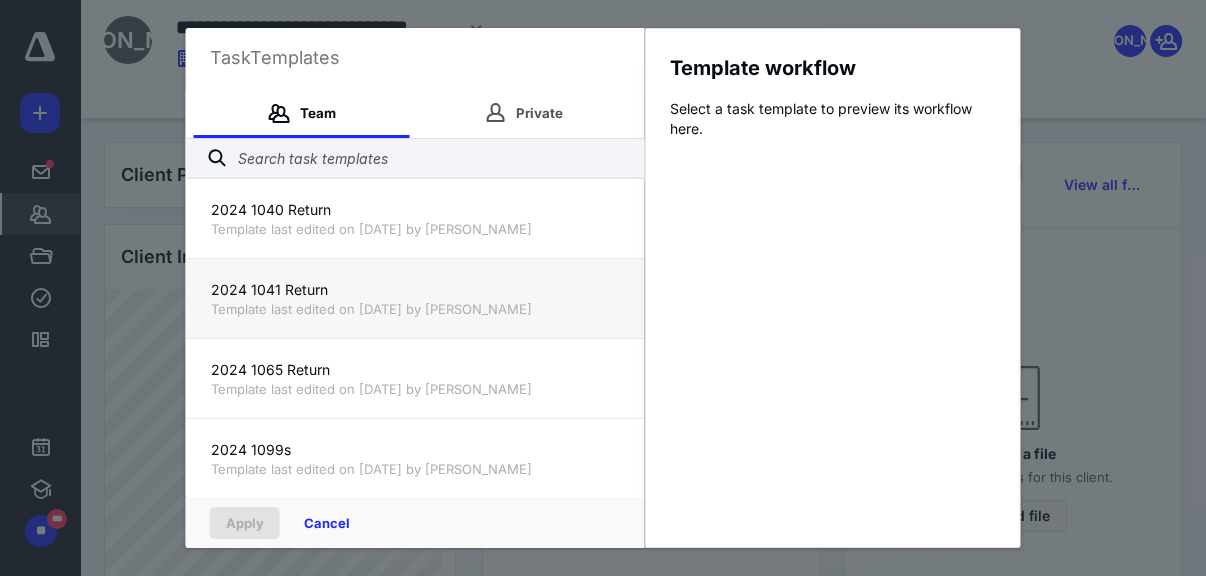 click on "Template last edited on [DATE] by [PERSON_NAME]" at bounding box center [415, 309] 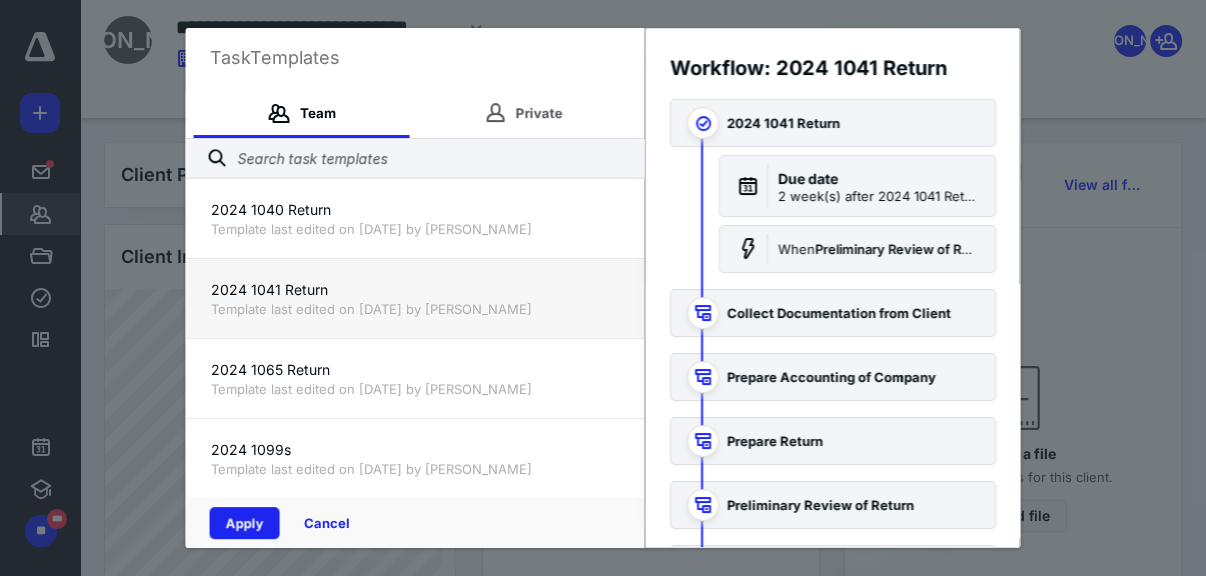 click on "Apply" at bounding box center (245, 523) 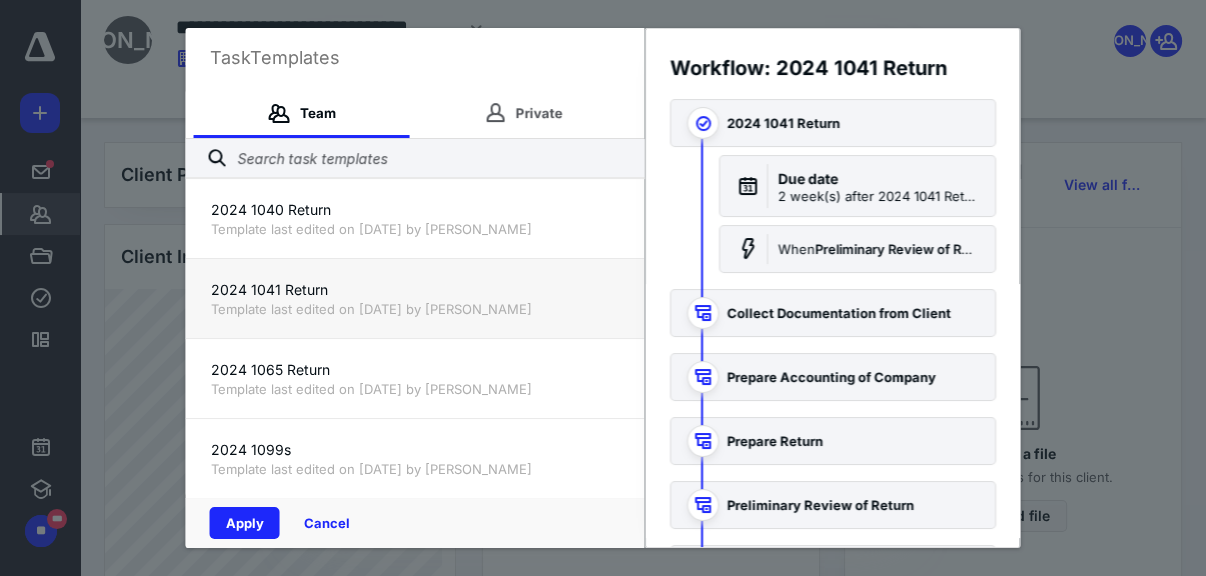 checkbox on "true" 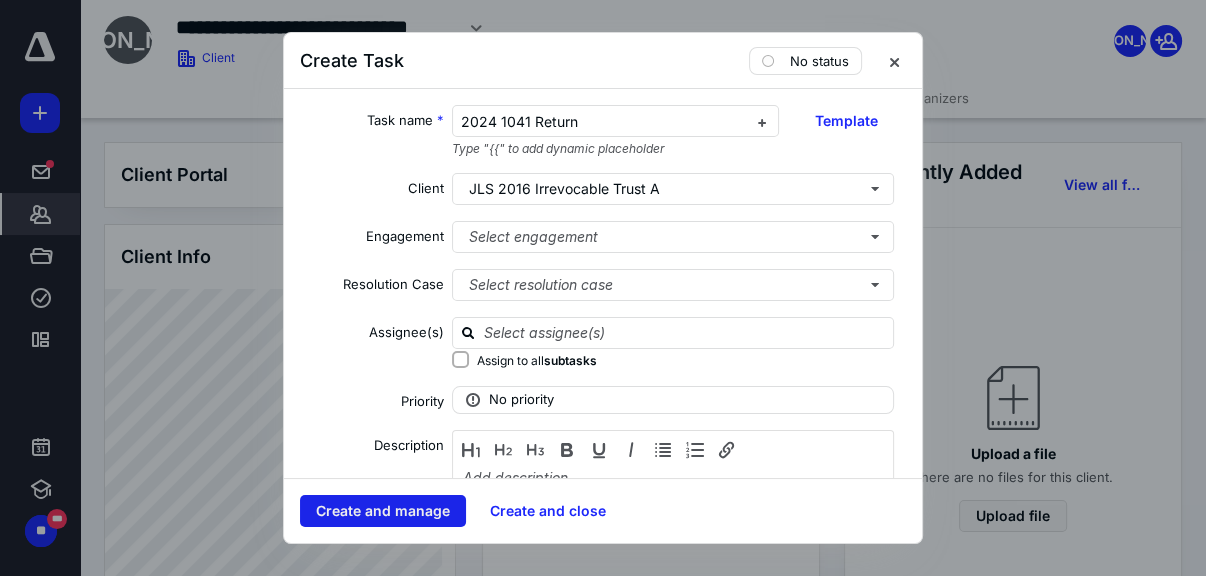 click on "Create and manage" at bounding box center (383, 511) 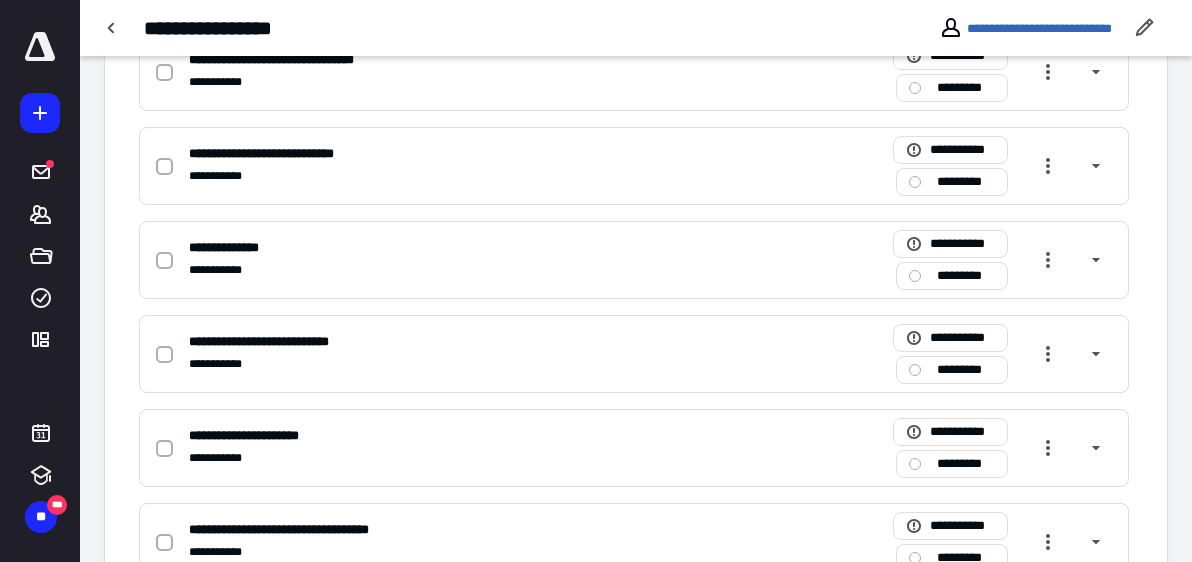 scroll, scrollTop: 363, scrollLeft: 0, axis: vertical 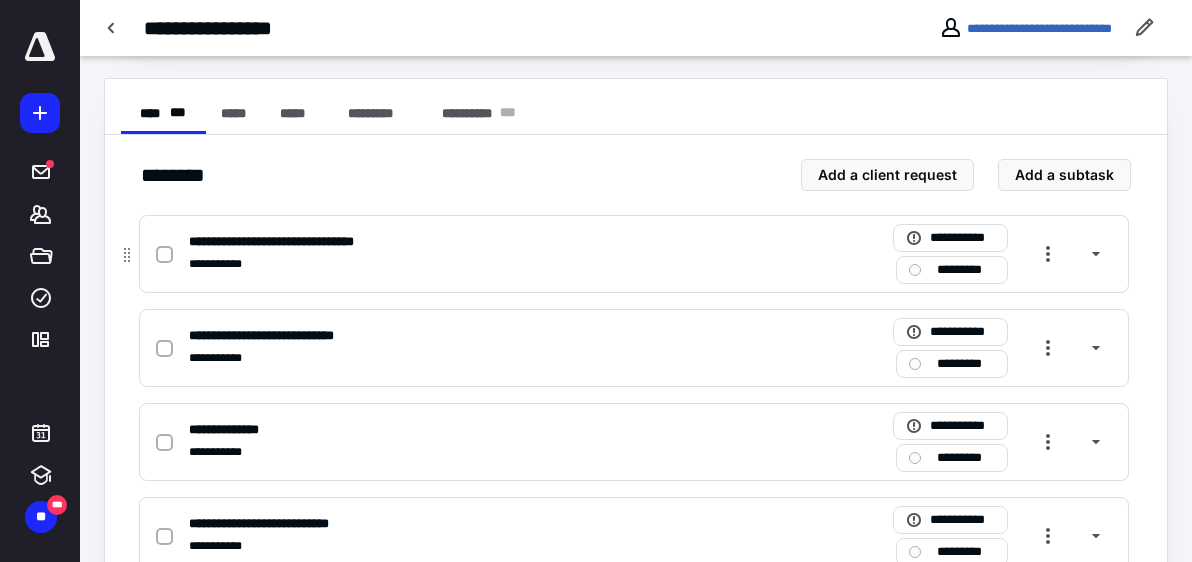 click on "*********" at bounding box center (966, 270) 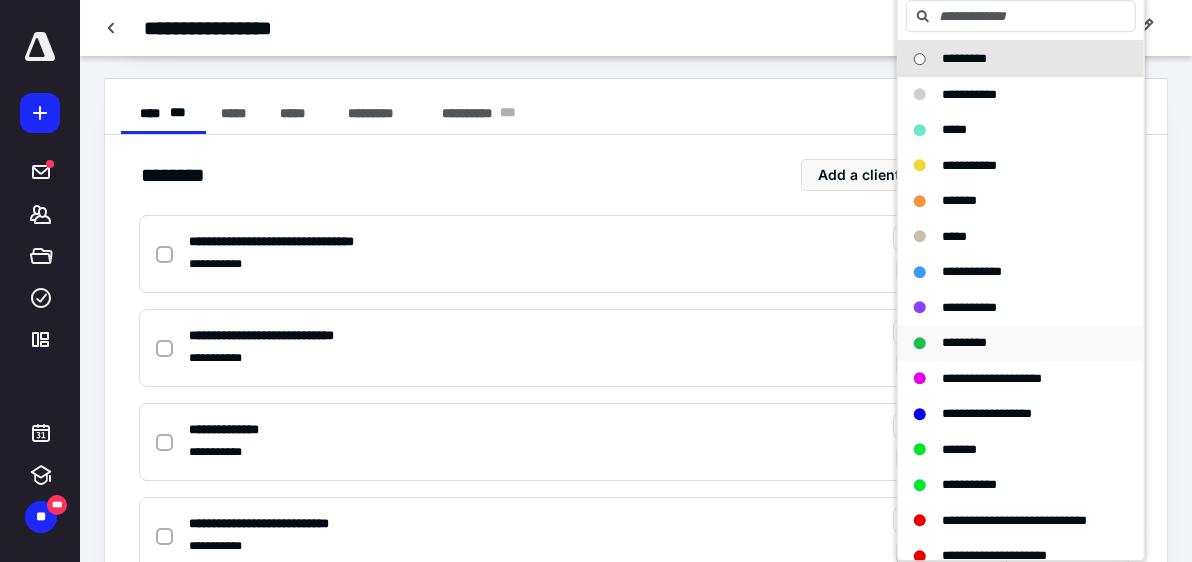 click on "*********" at bounding box center [964, 342] 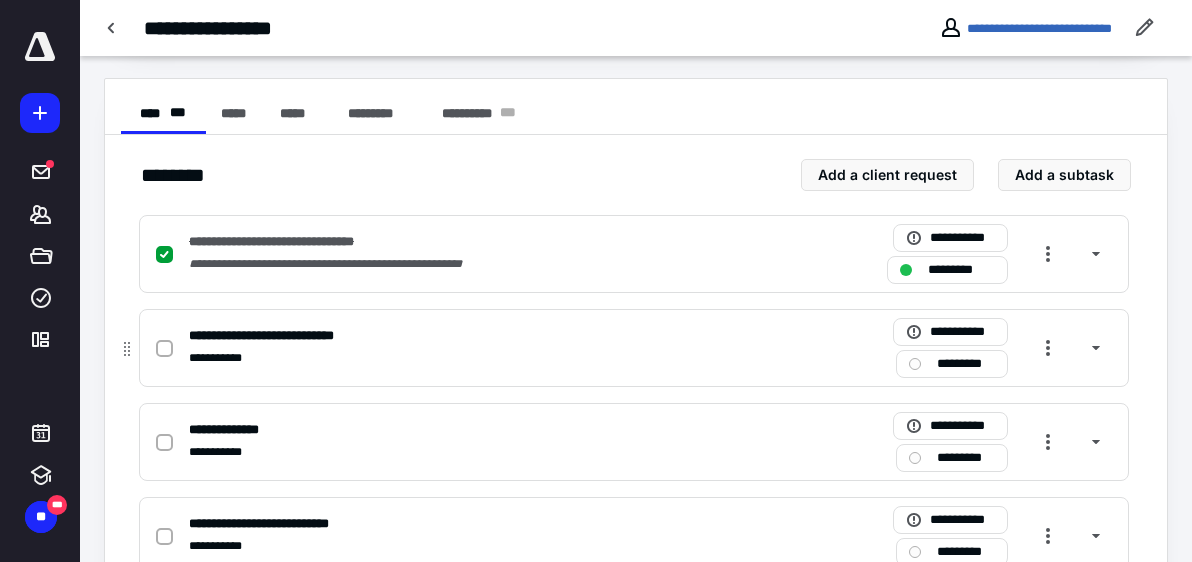 click on "*********" at bounding box center (952, 364) 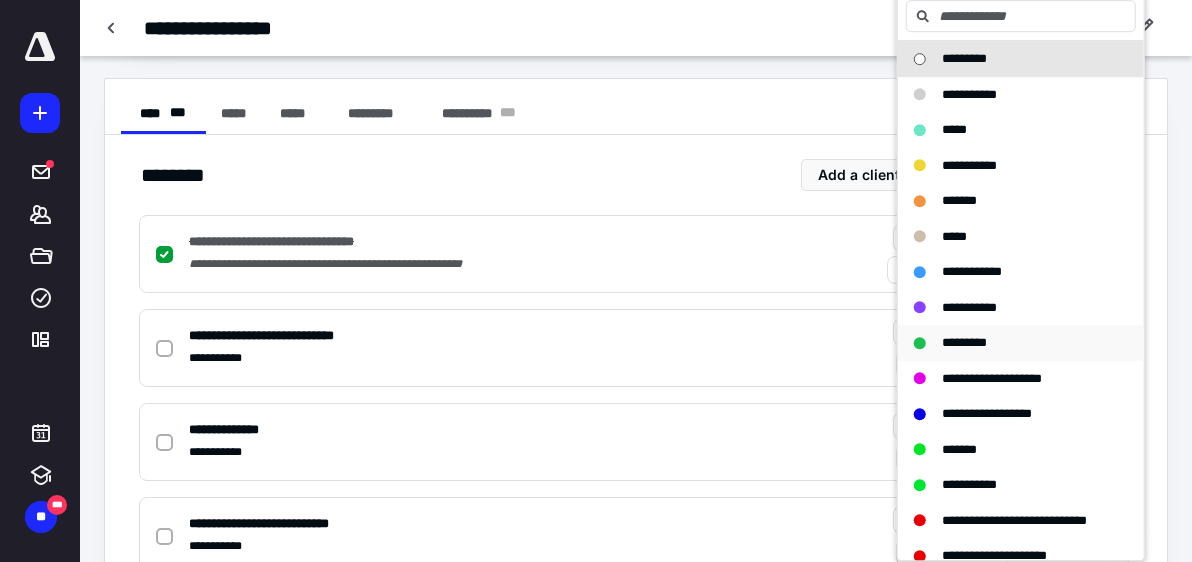 click on "*********" at bounding box center [964, 343] 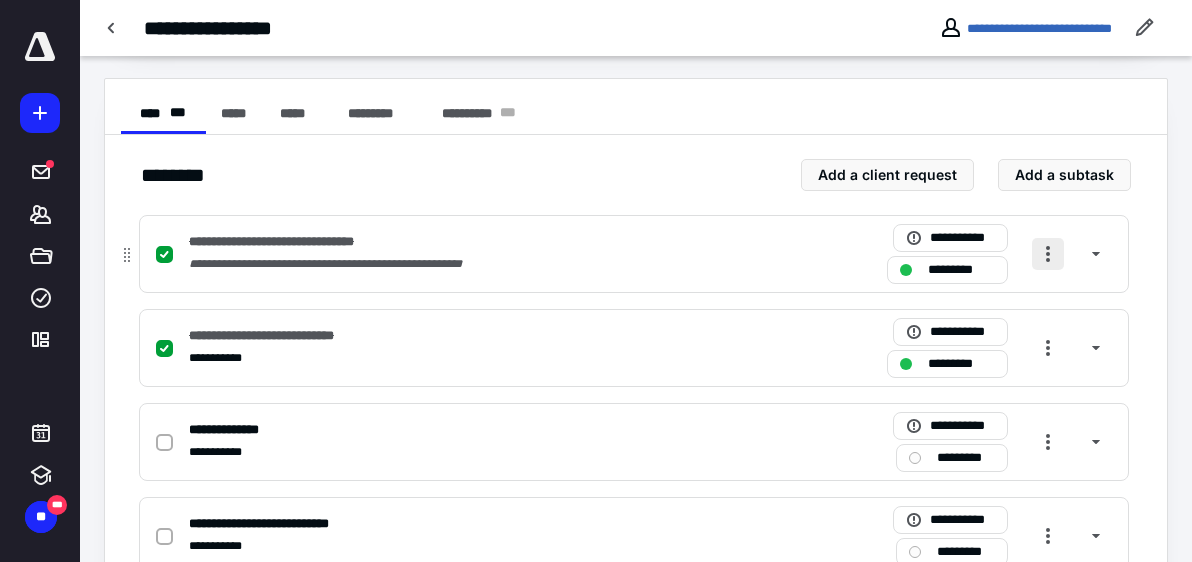 click at bounding box center [1048, 254] 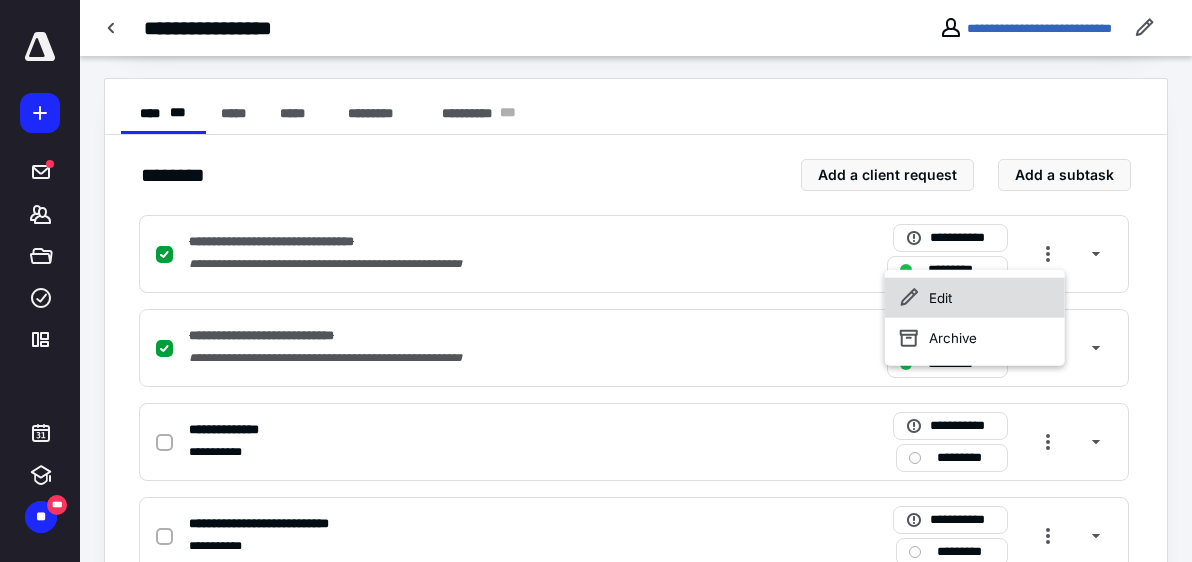 click on "Edit" at bounding box center (975, 298) 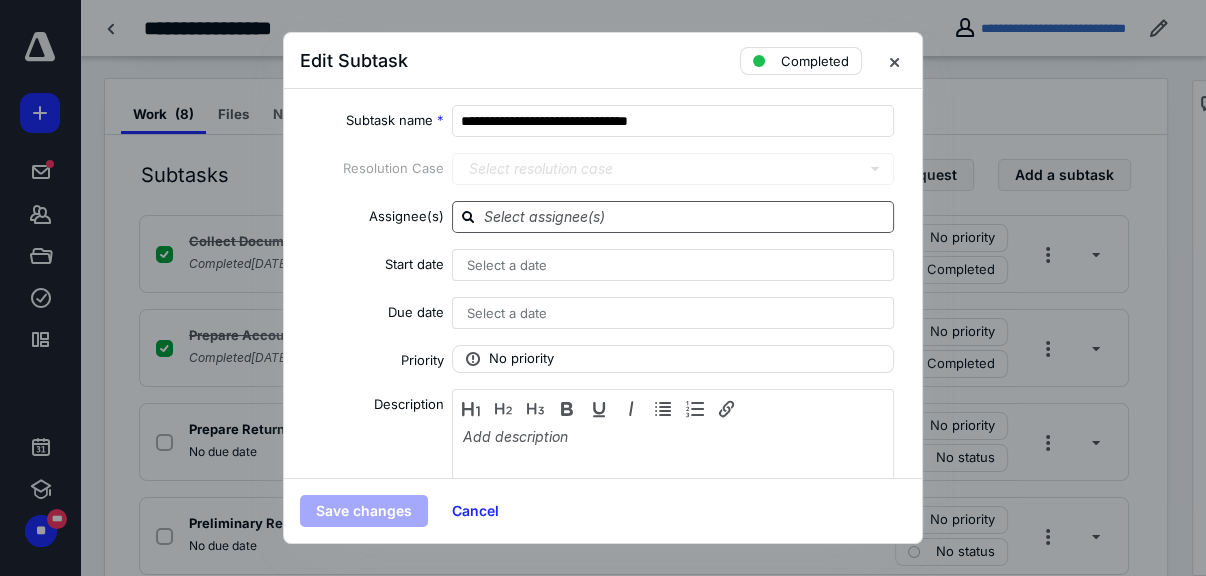 click at bounding box center (685, 216) 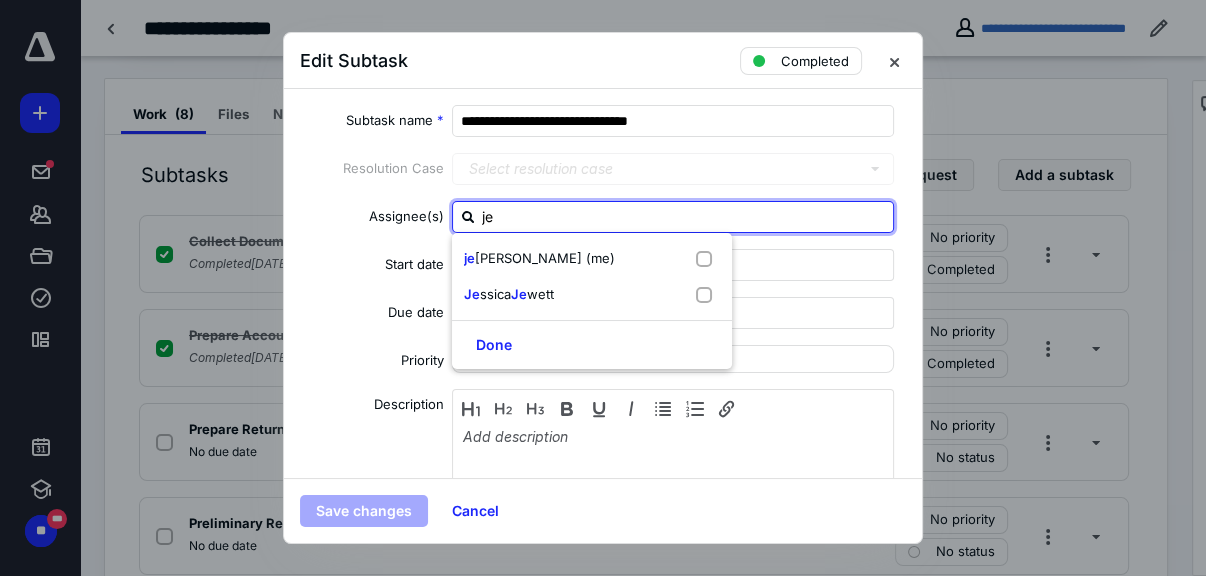 type on "jer" 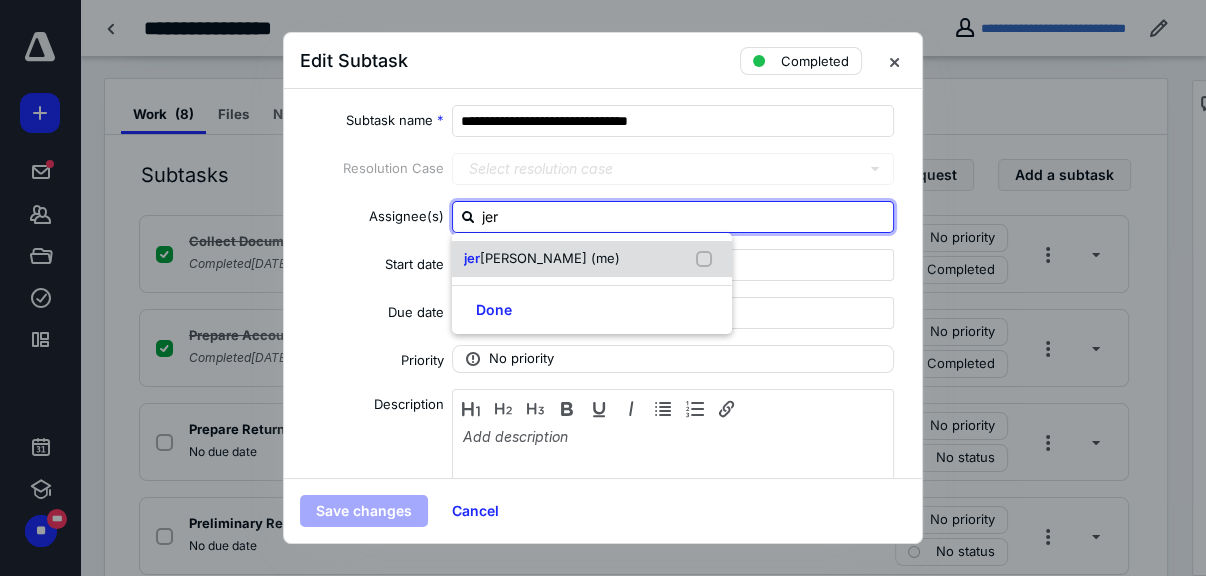 click on "[PERSON_NAME] (me)" at bounding box center [550, 258] 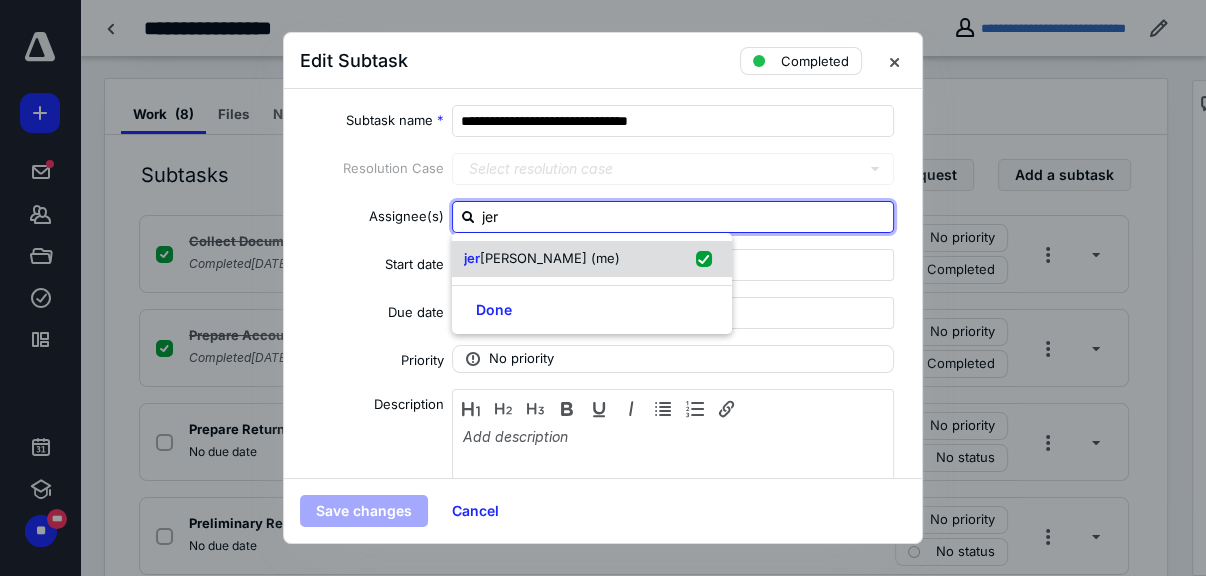 checkbox on "true" 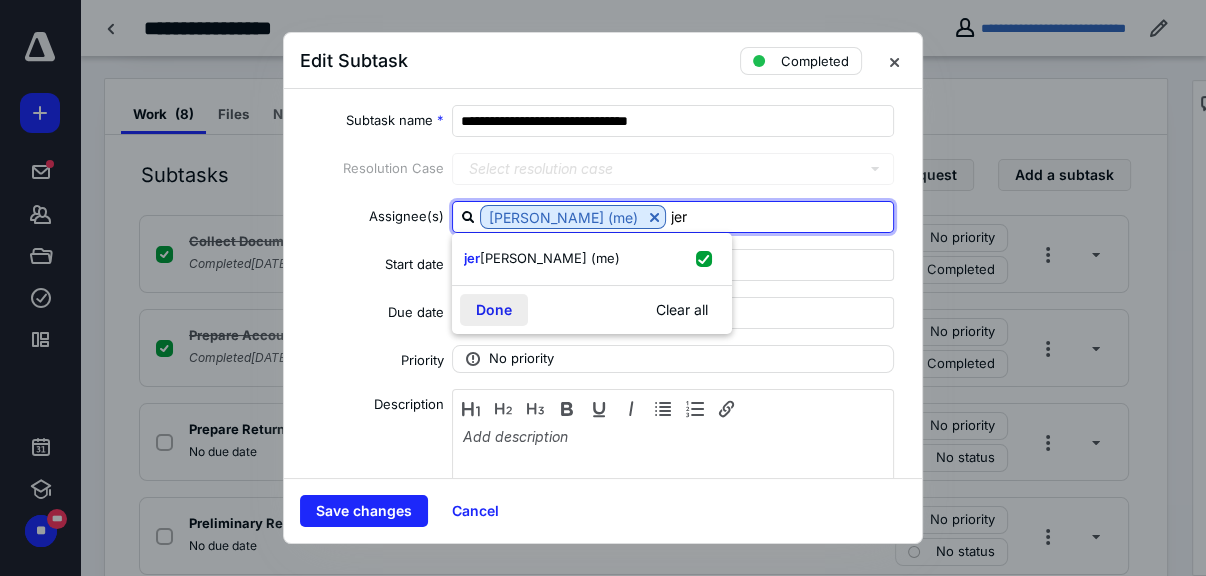 type on "jer" 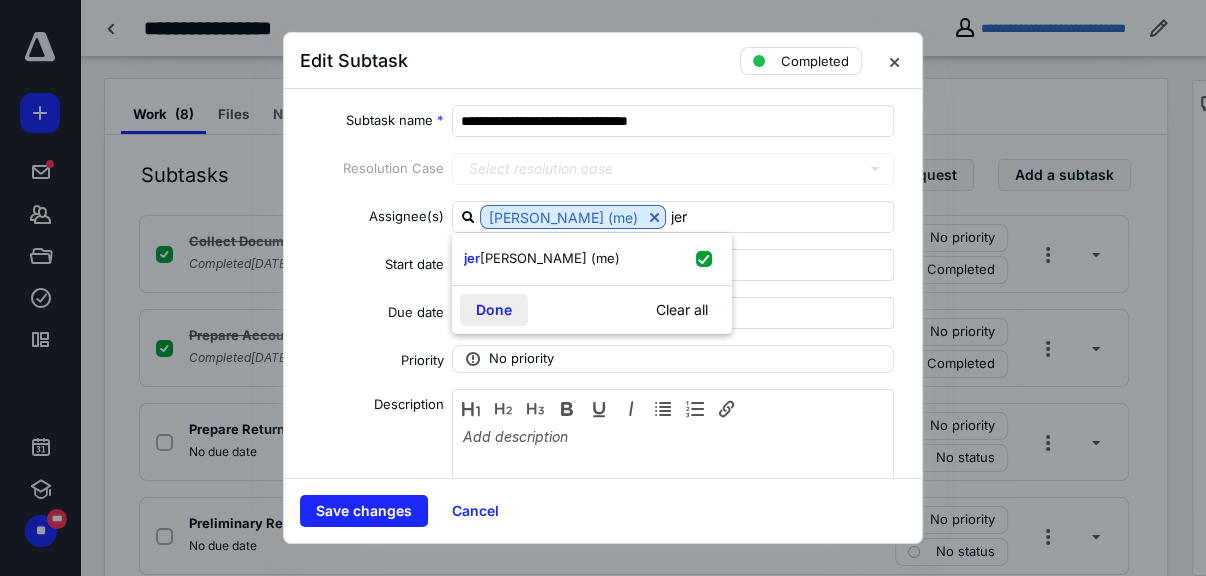 click on "Done" at bounding box center (494, 310) 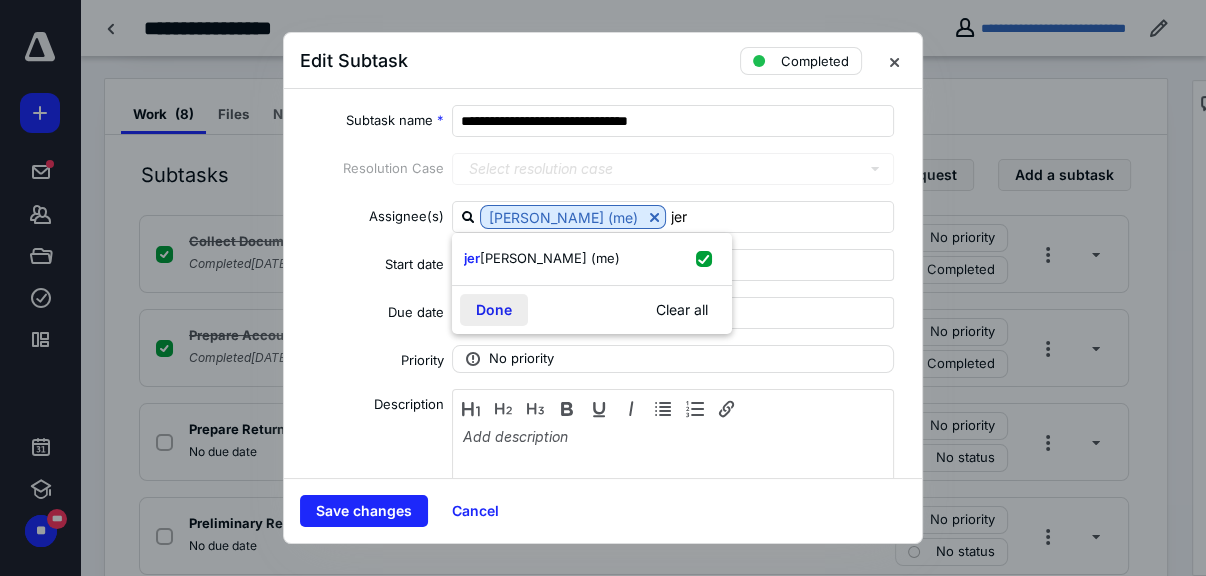 type 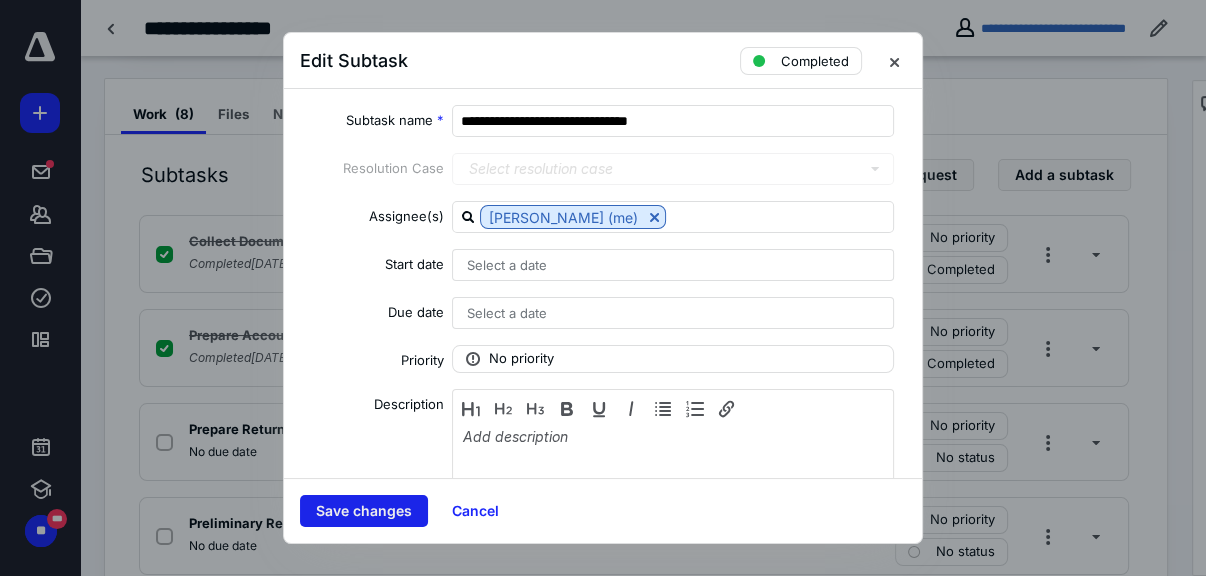 click on "Save changes" at bounding box center [364, 511] 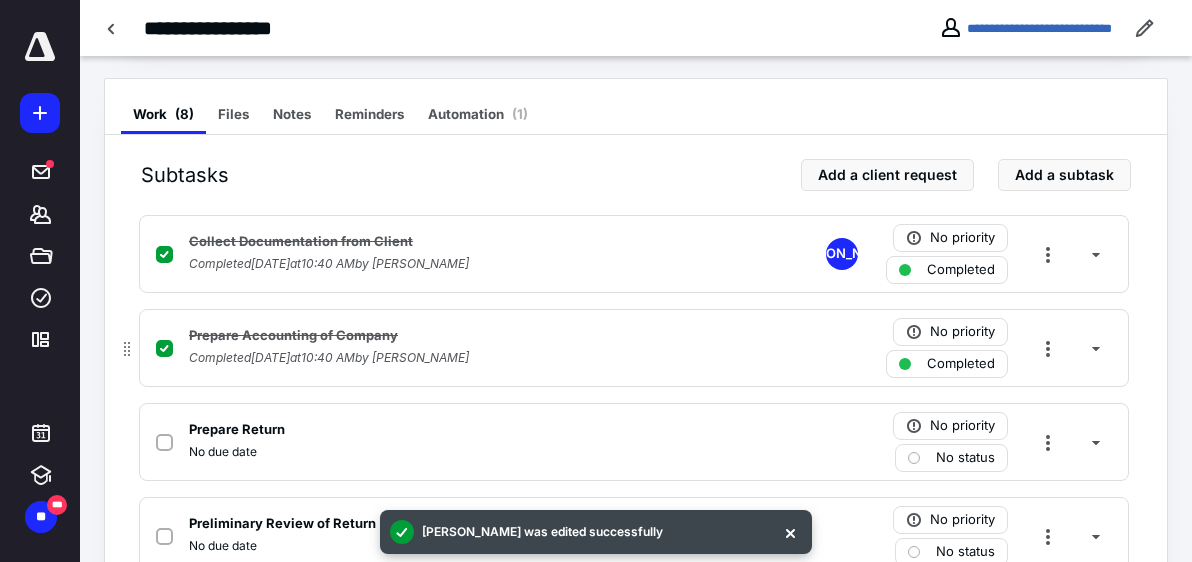 click on "No priority Completed" at bounding box center [987, 348] 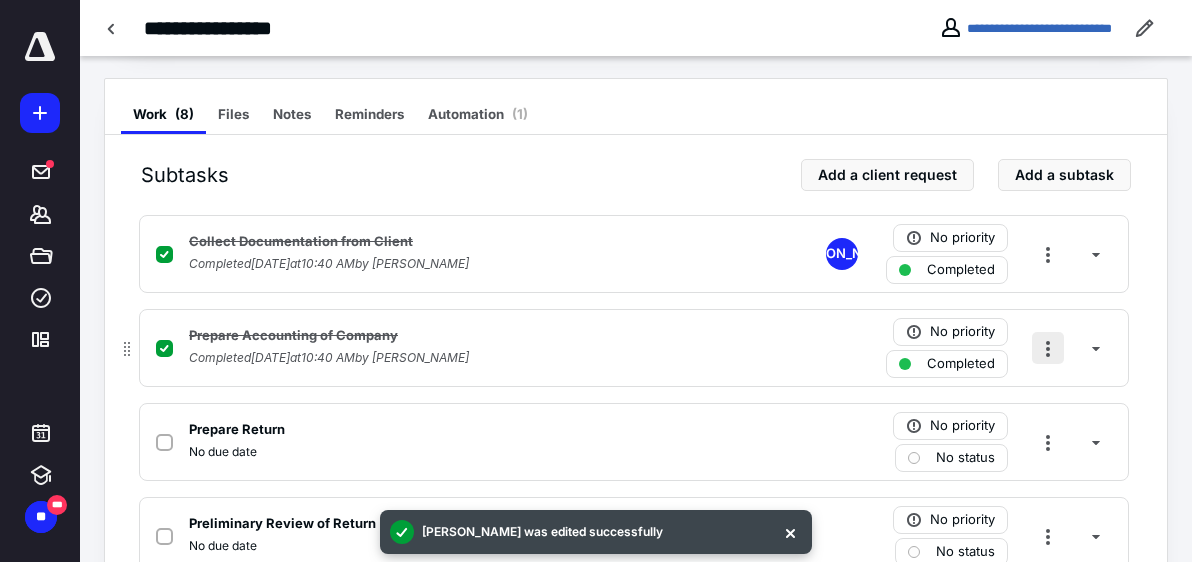 click at bounding box center [1048, 348] 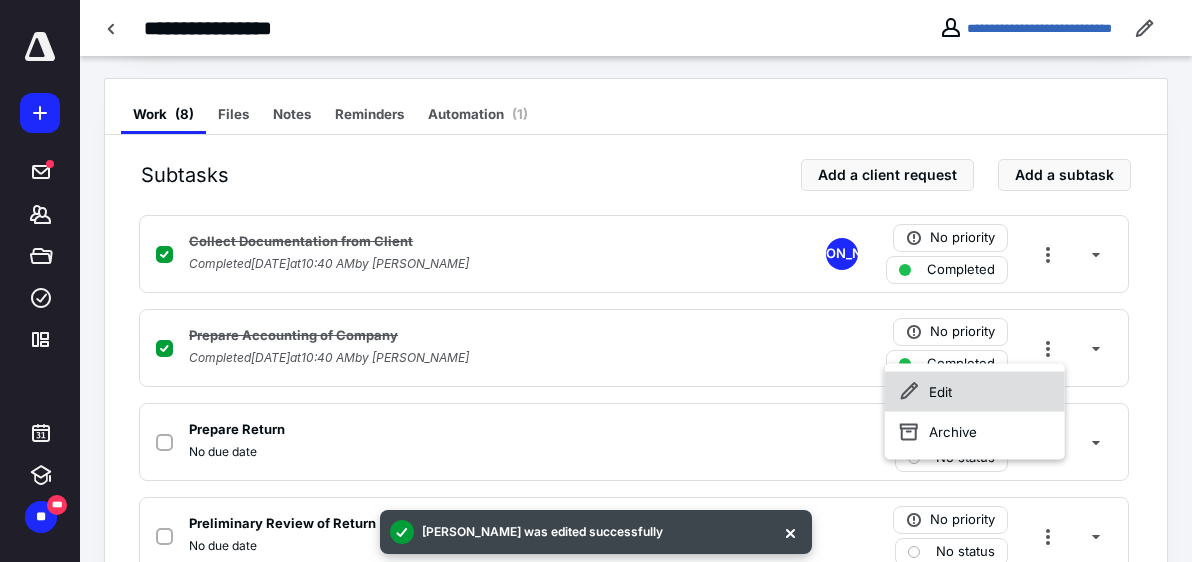 click on "Edit" at bounding box center [975, 392] 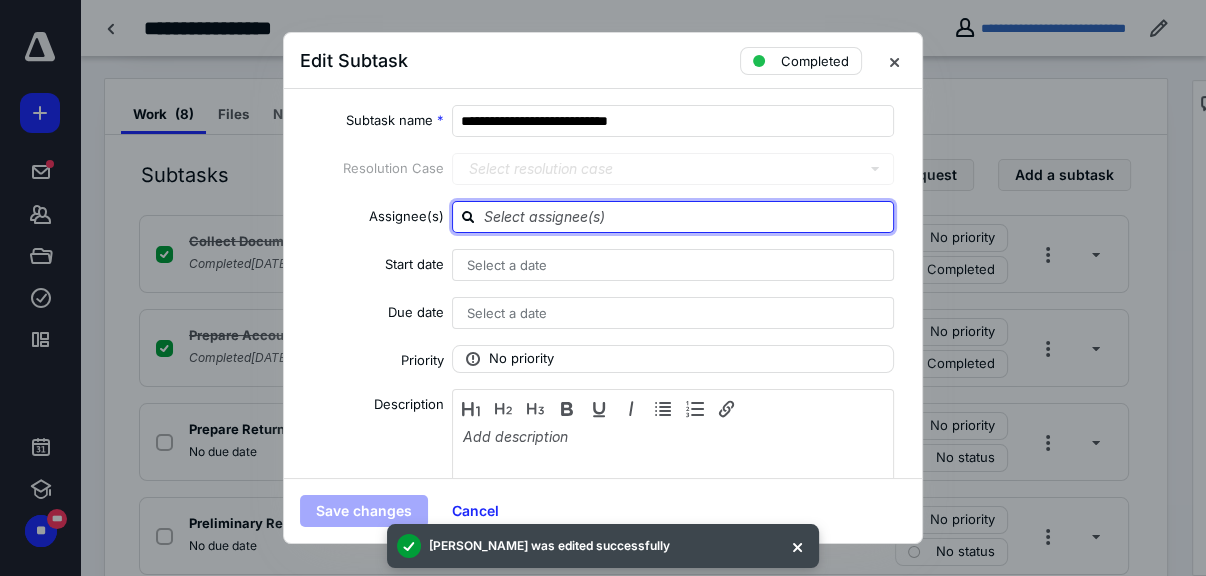 click at bounding box center (685, 216) 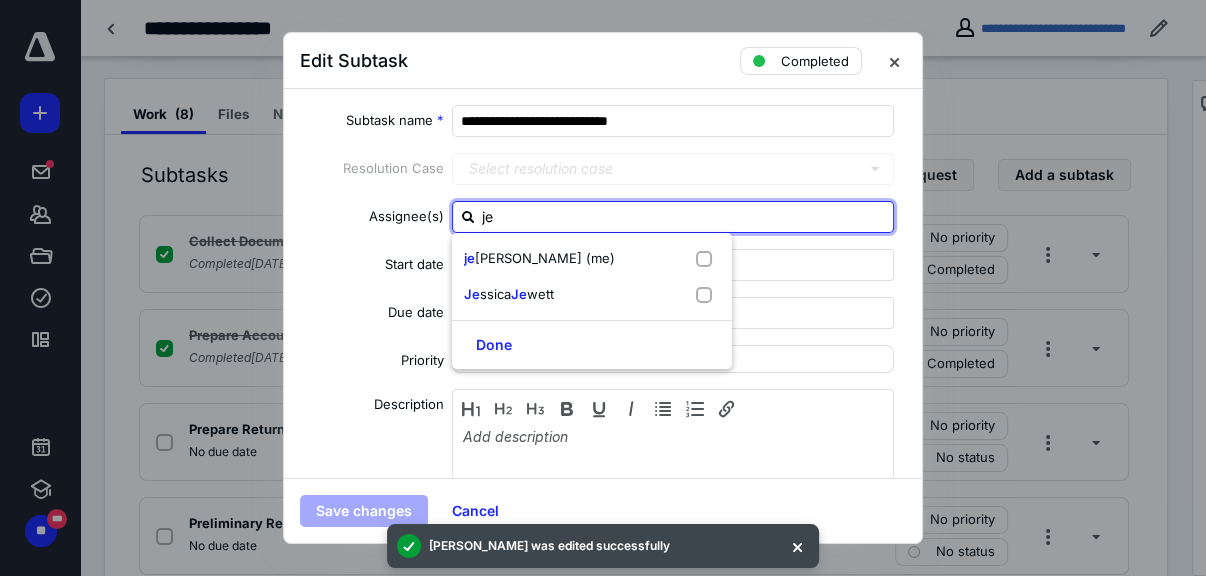 type on "jer" 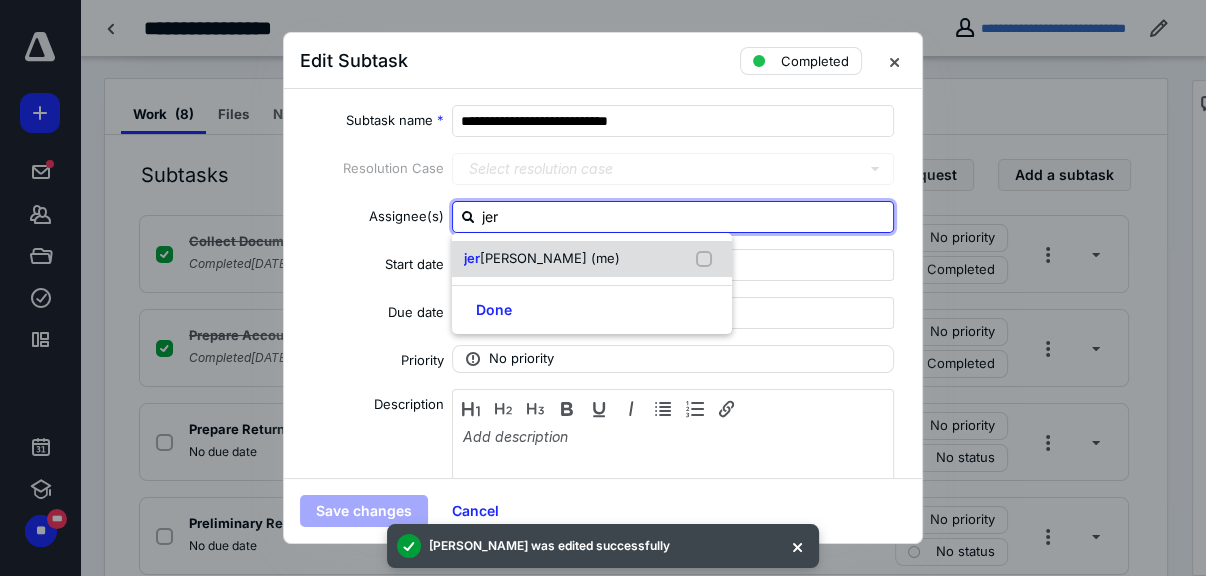 click on "[PERSON_NAME] (me)" at bounding box center (550, 258) 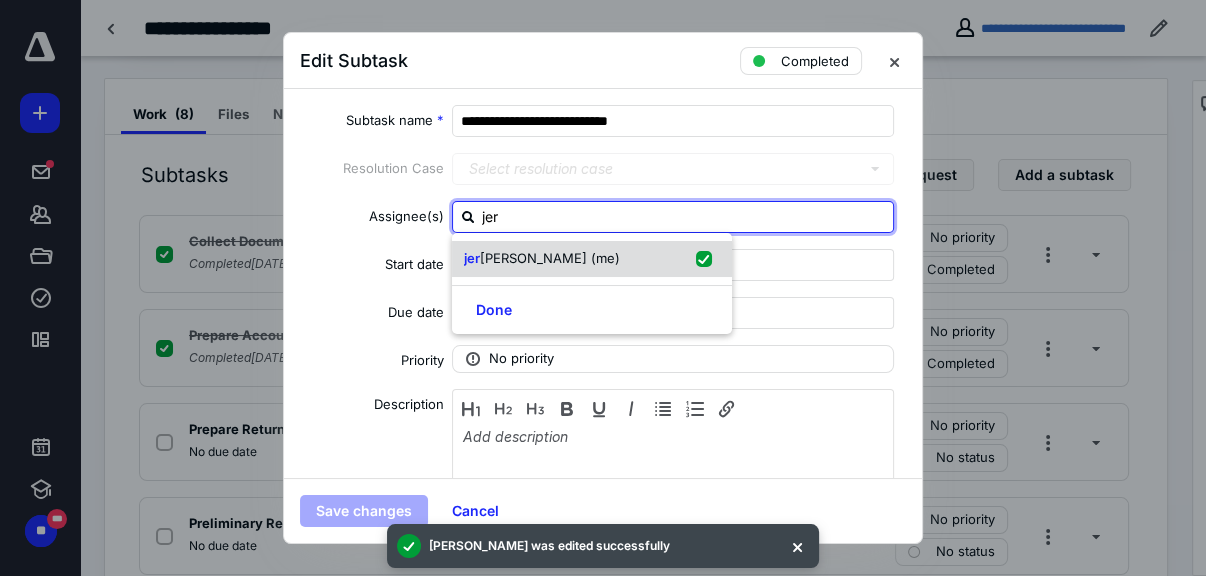 checkbox on "true" 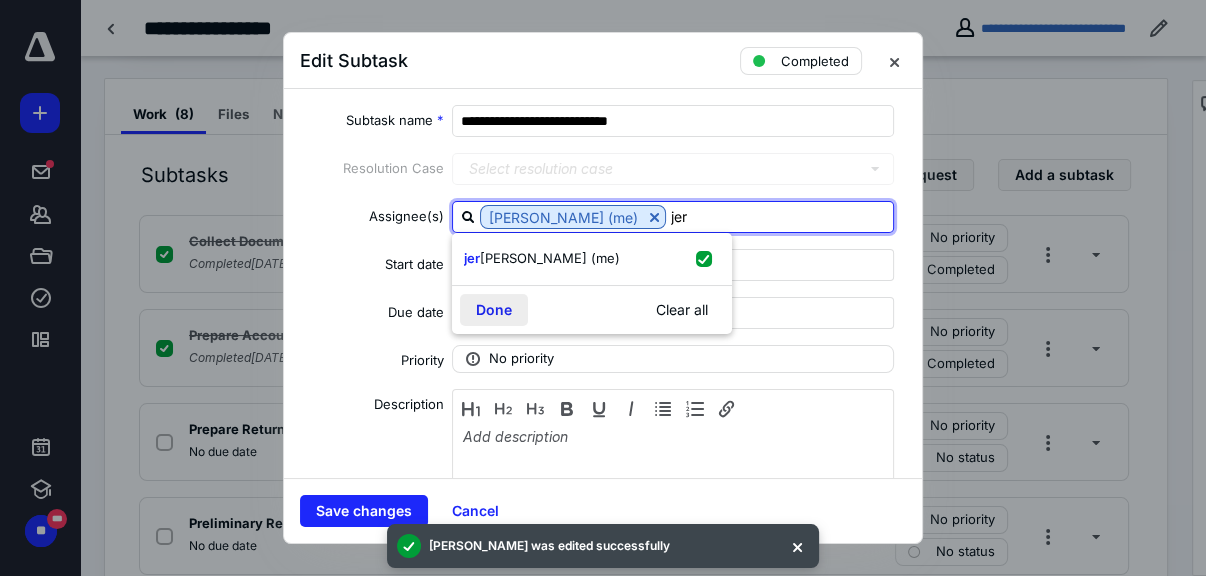 type on "jer" 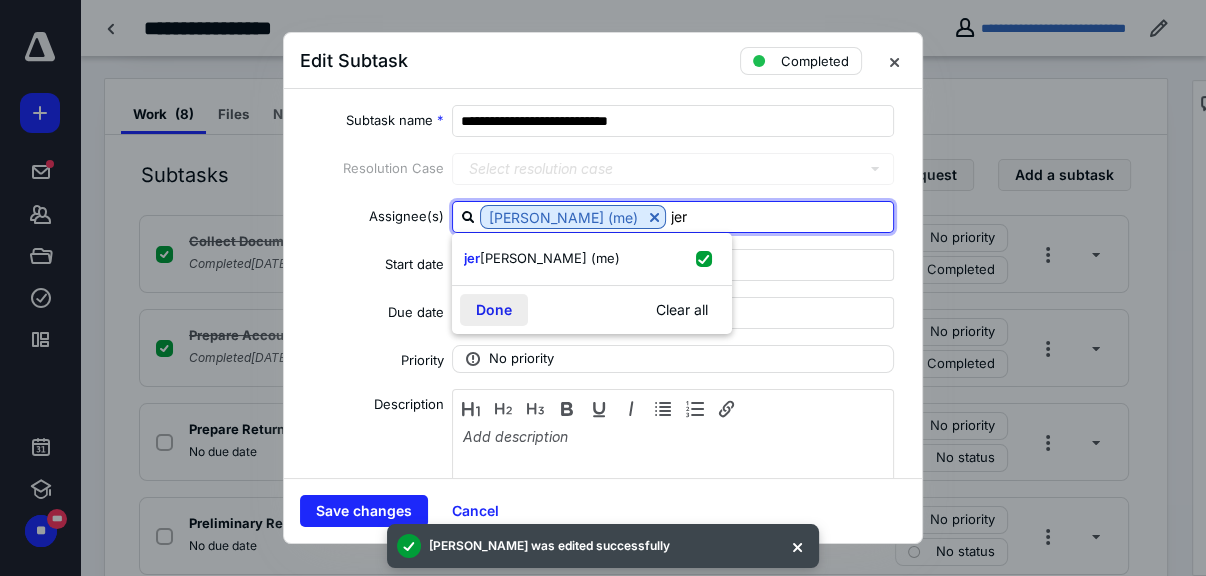 click on "Done" at bounding box center [494, 310] 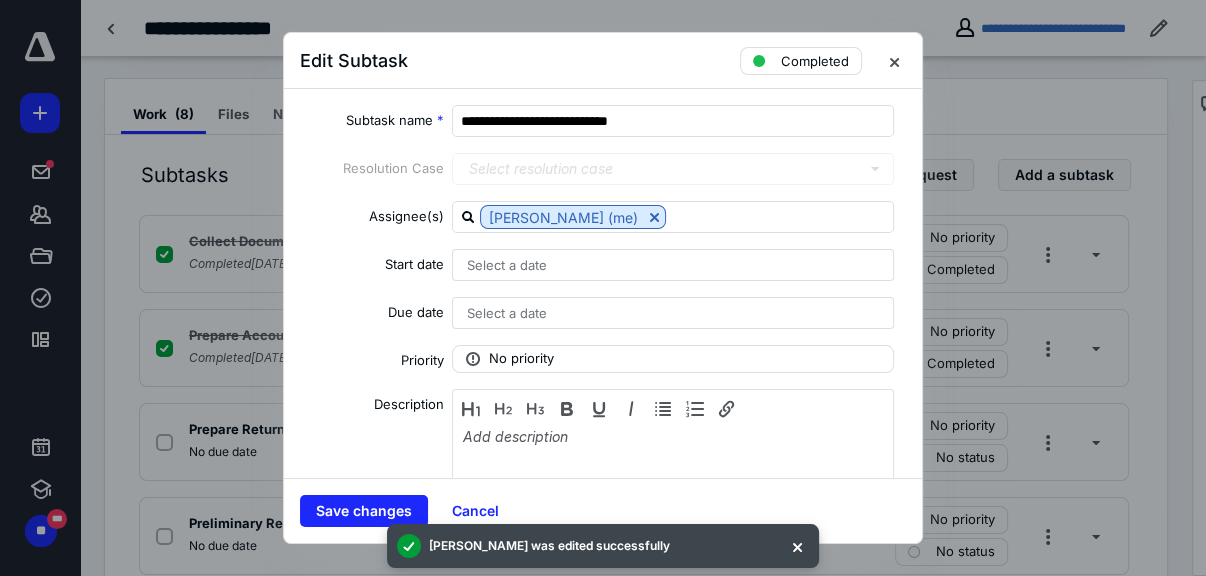 click on "Save changes Cancel" at bounding box center [603, 510] 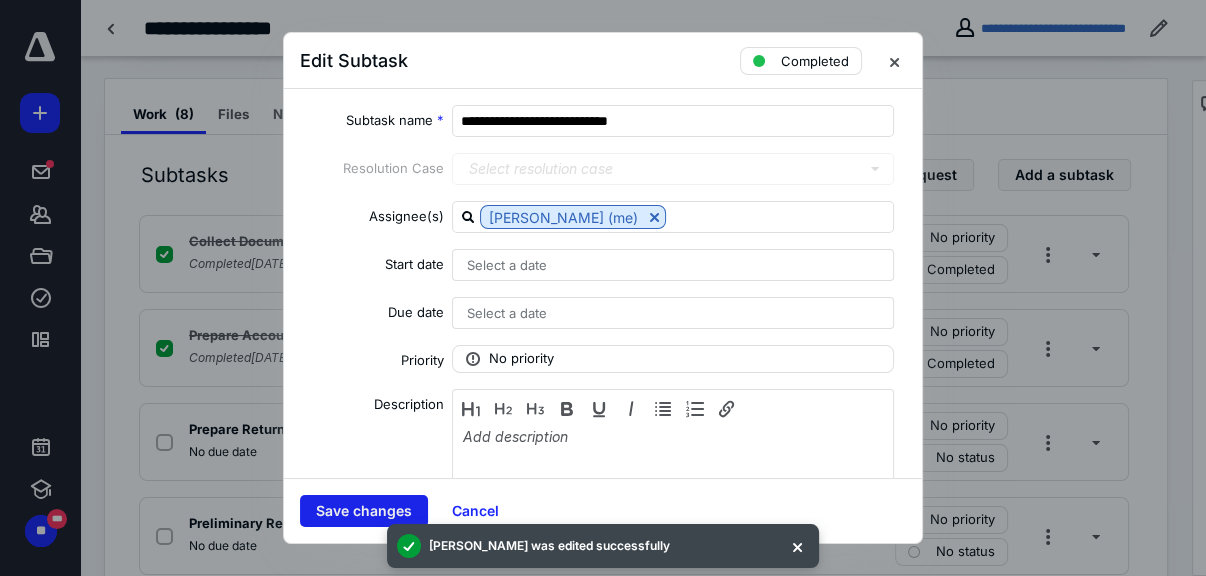 click on "Save changes" at bounding box center (364, 511) 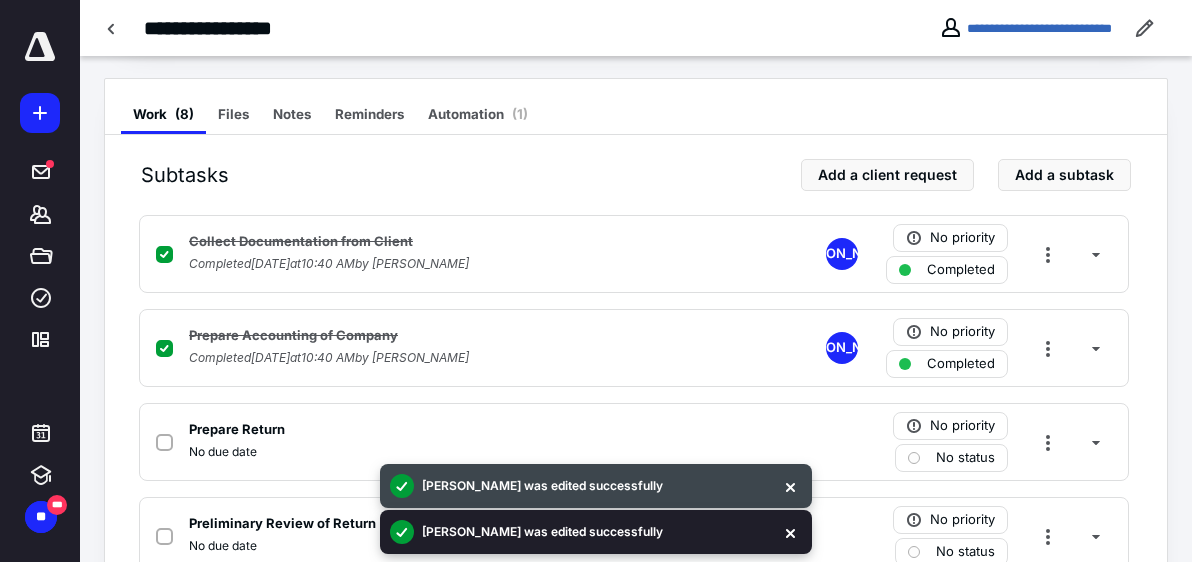 click on "[PERSON_NAME] was edited successfully" at bounding box center [596, 532] 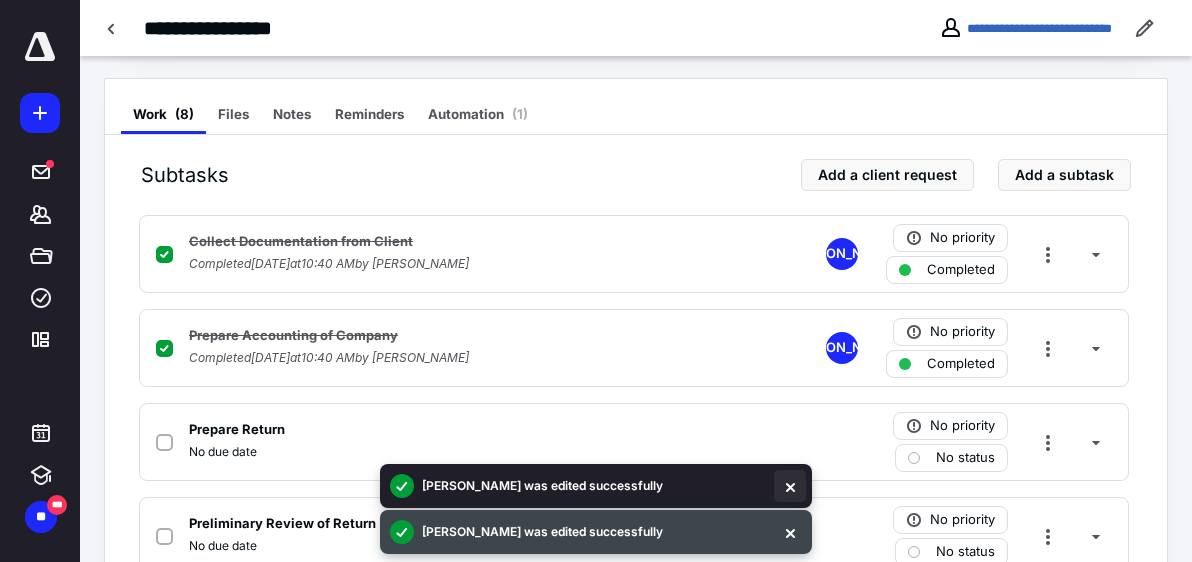 click at bounding box center (790, 486) 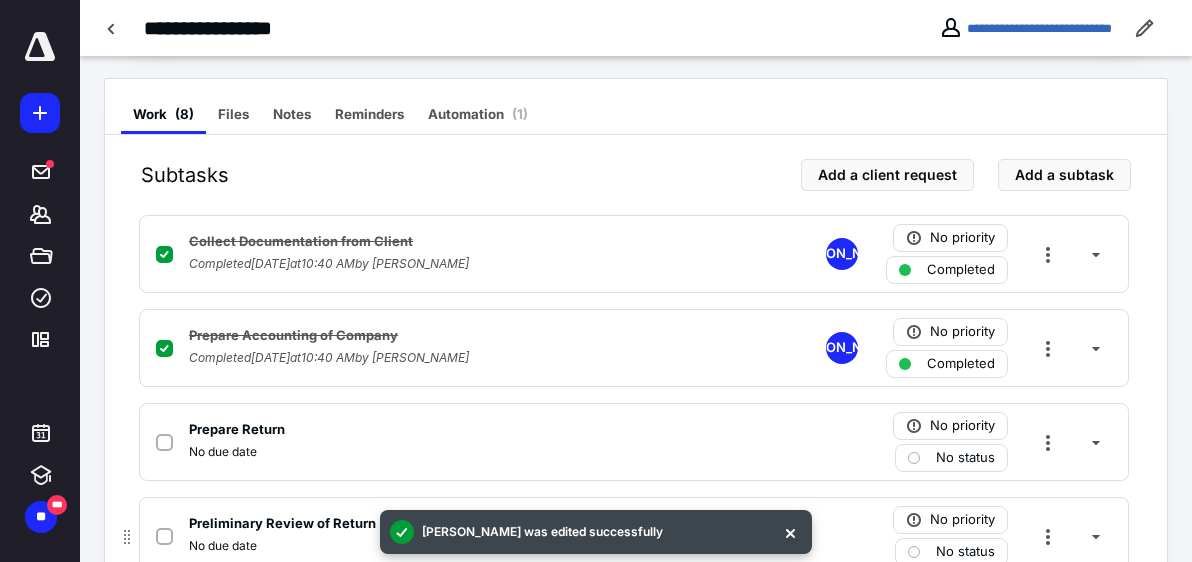 click at bounding box center [790, 532] 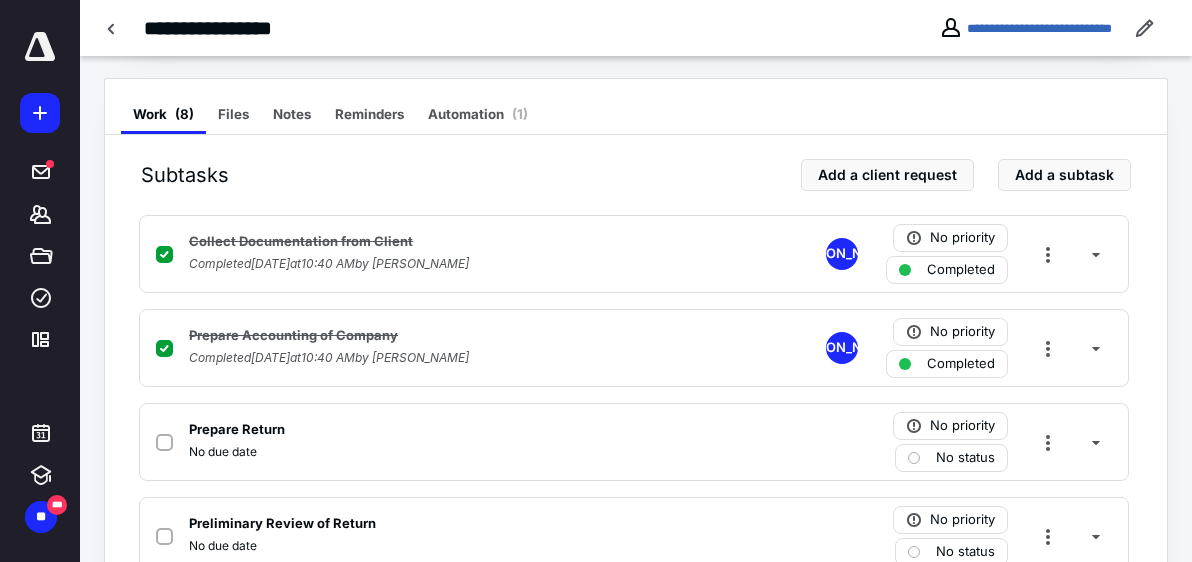 scroll, scrollTop: 545, scrollLeft: 0, axis: vertical 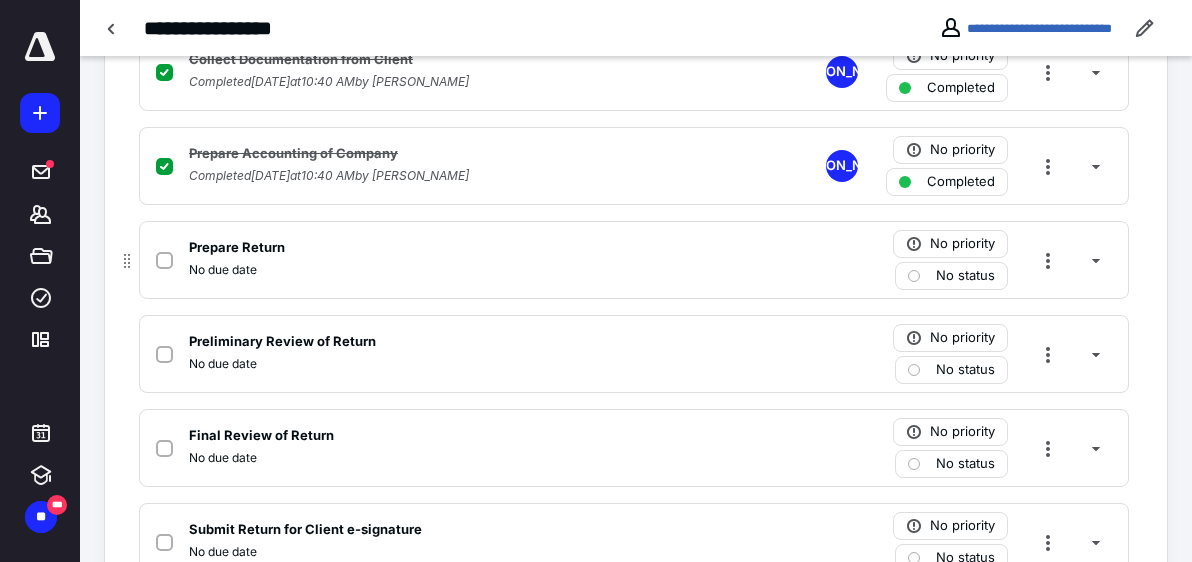 click on "No status" at bounding box center (965, 276) 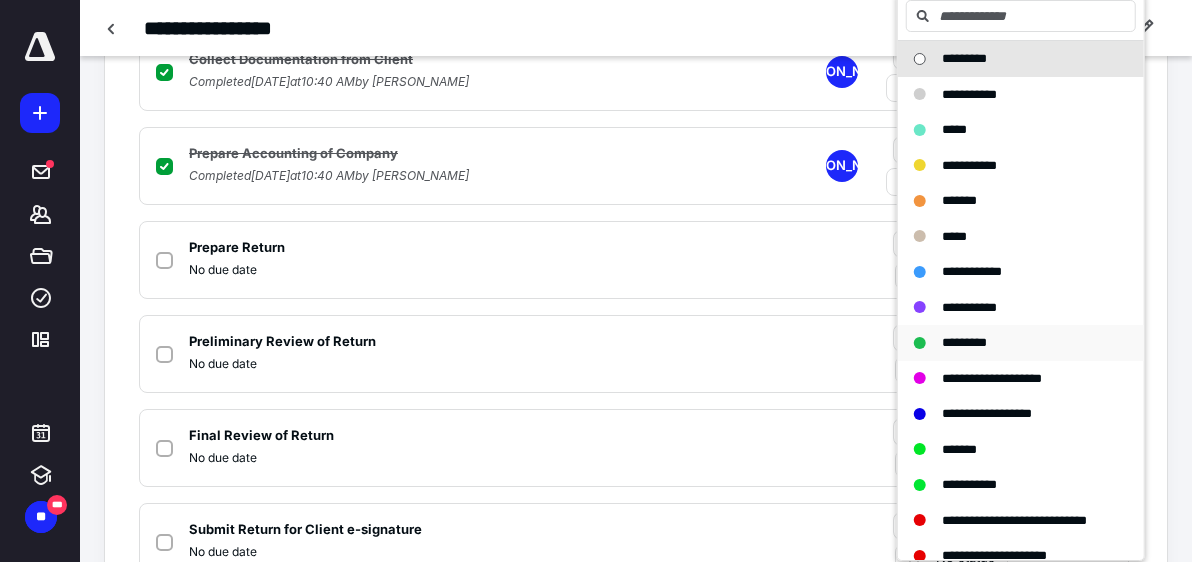 click on "*********" at bounding box center [964, 342] 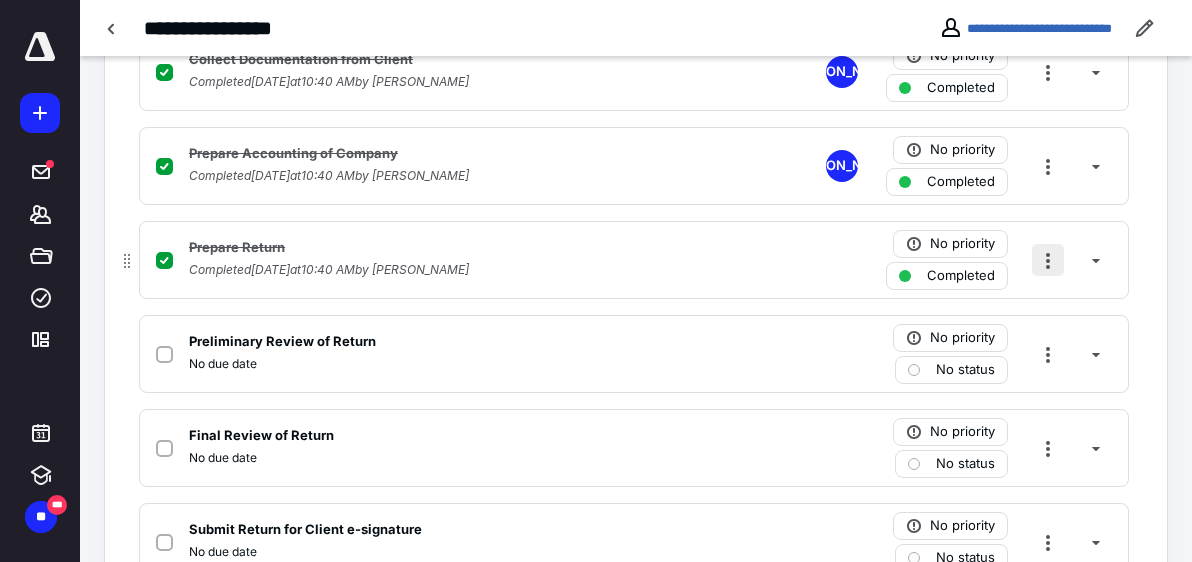 click at bounding box center (1048, 260) 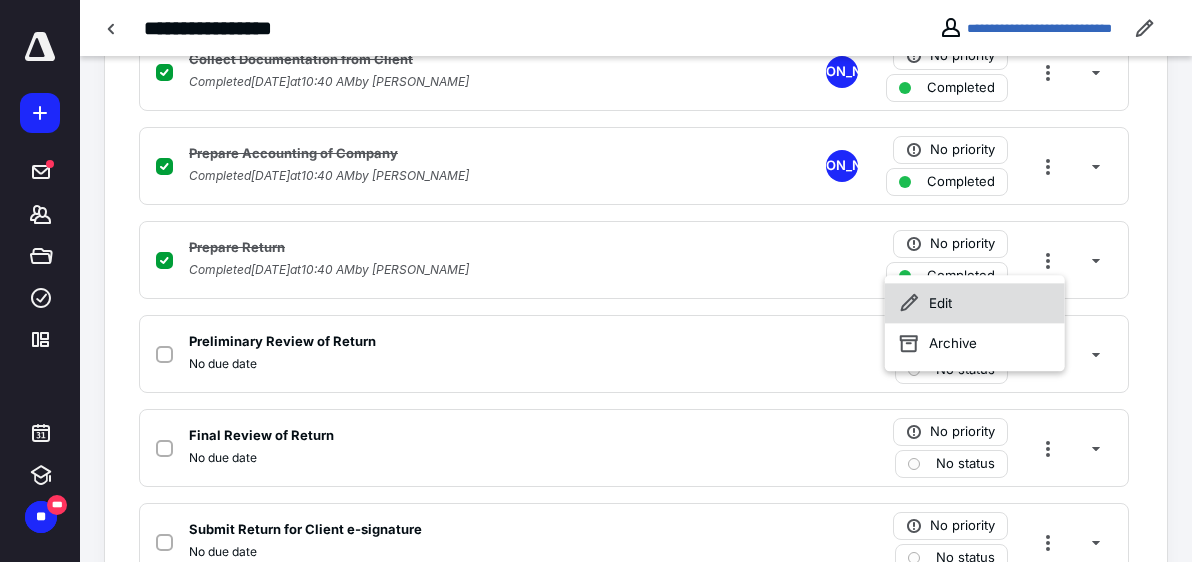 click on "Edit" at bounding box center [975, 303] 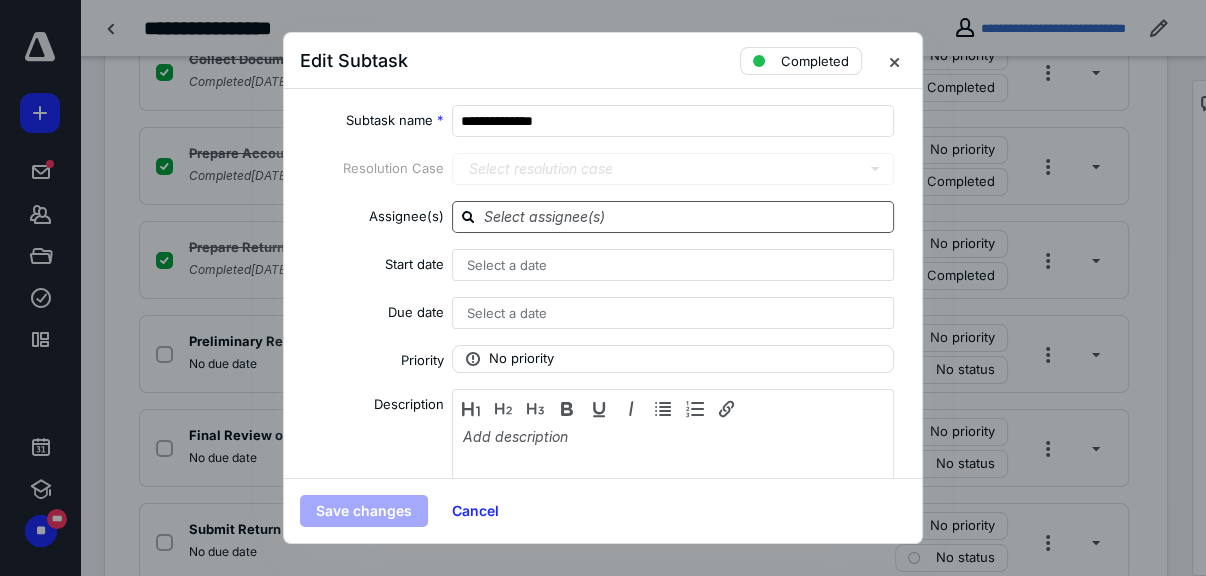 click at bounding box center (685, 216) 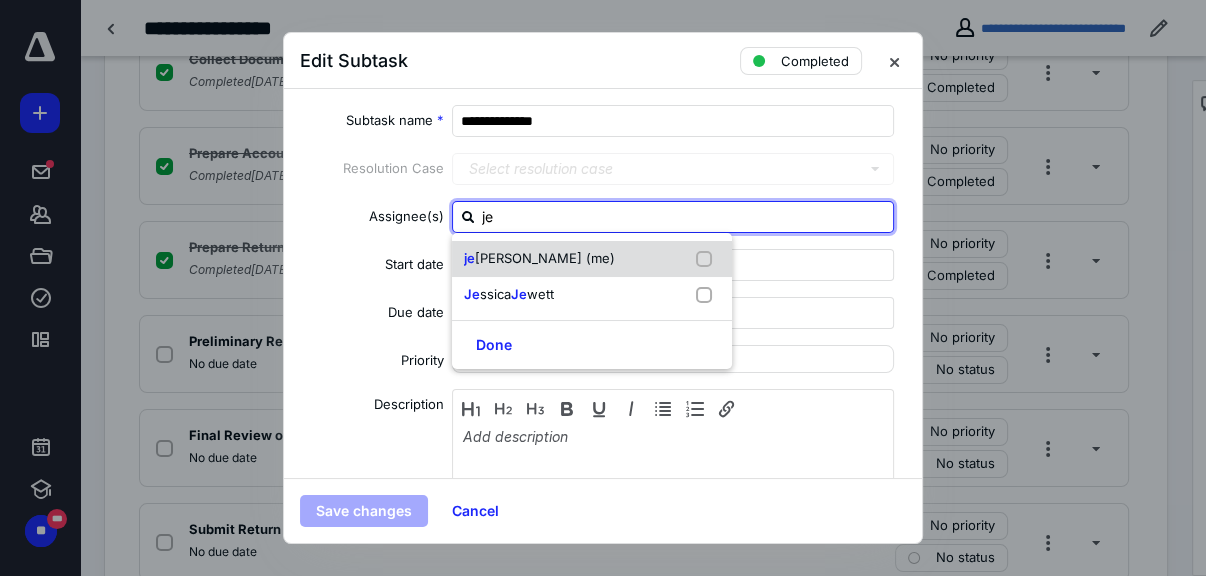 type on "jer" 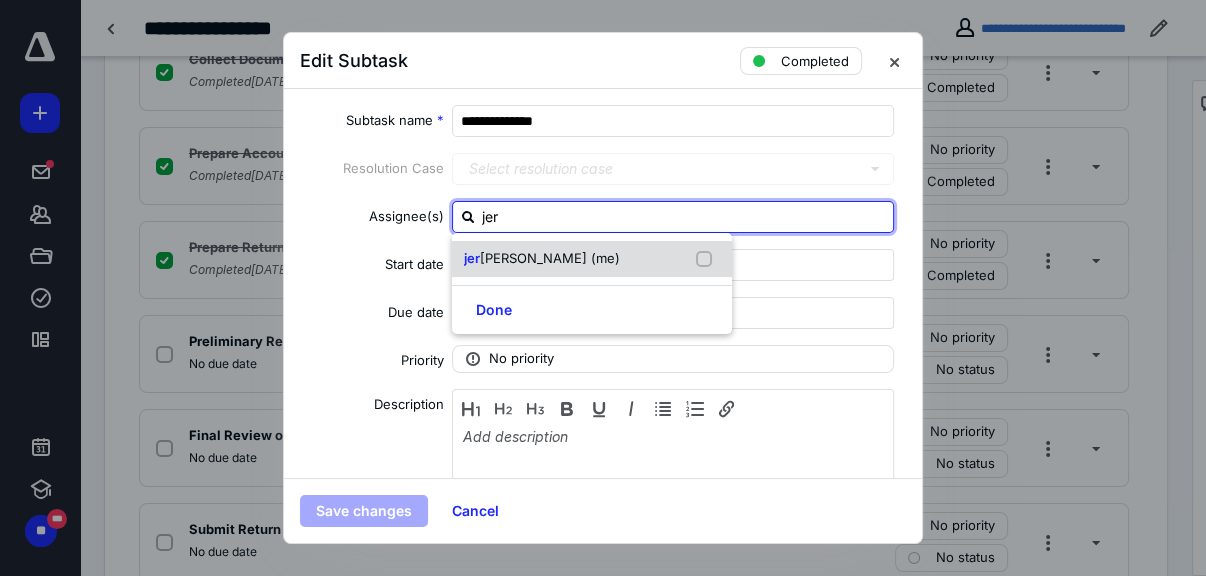 click on "jer [PERSON_NAME] (me)" at bounding box center (542, 259) 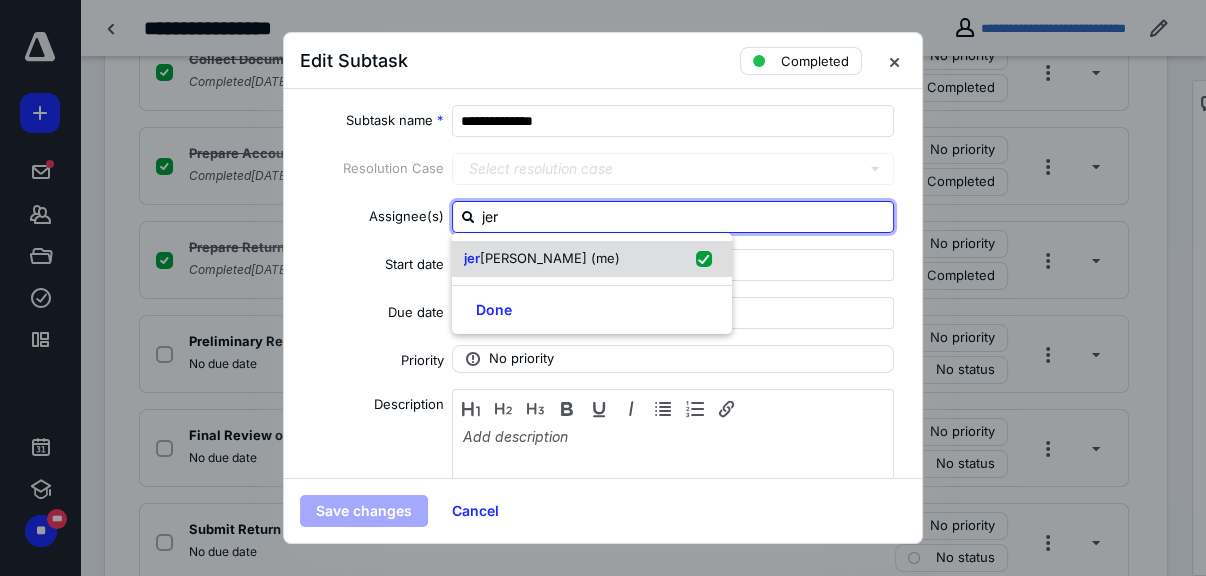 checkbox on "true" 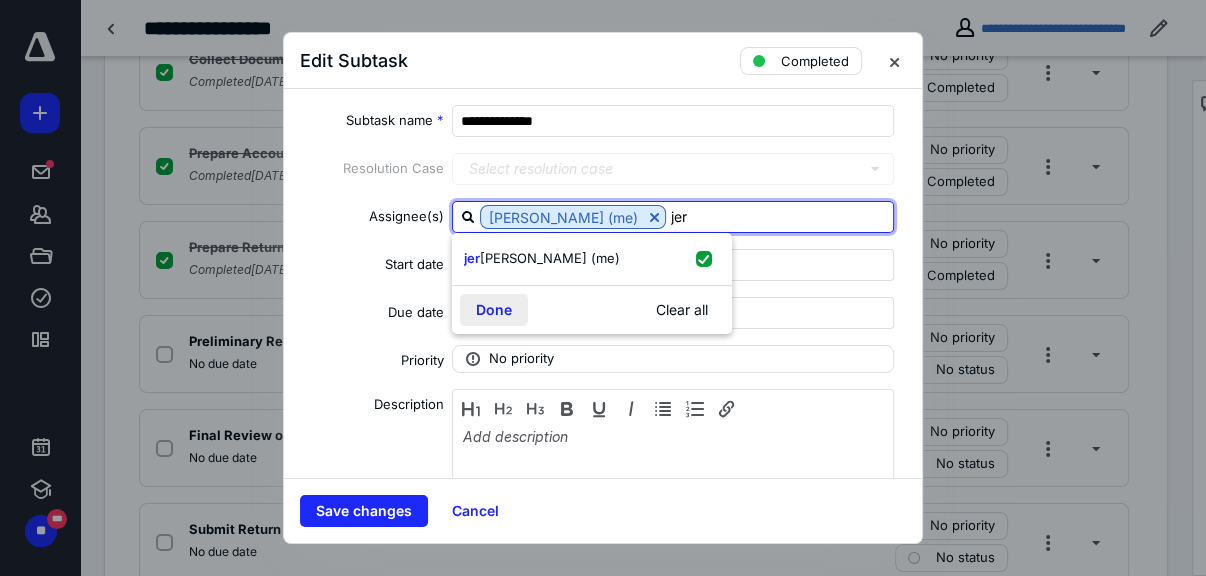 type on "jer" 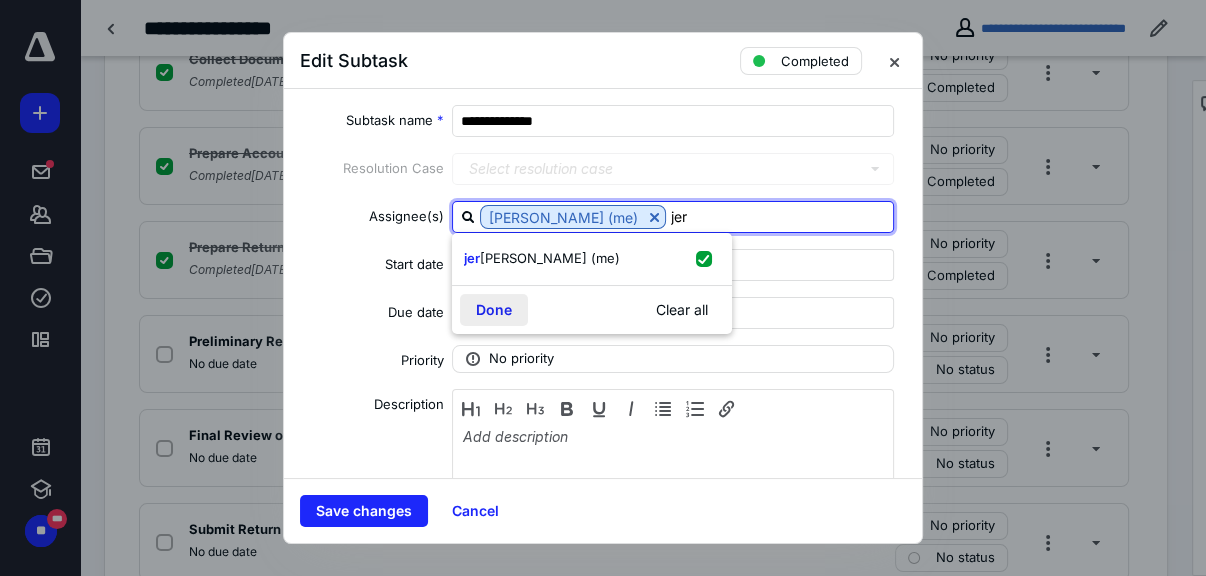 click on "Done" at bounding box center (494, 310) 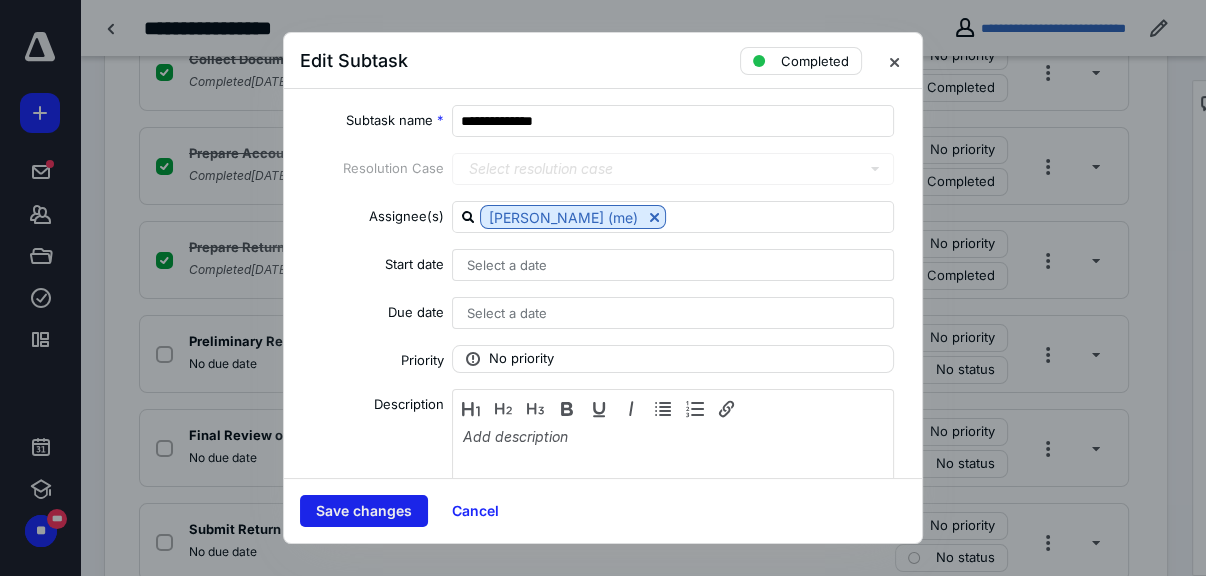 click on "Save changes" at bounding box center (364, 511) 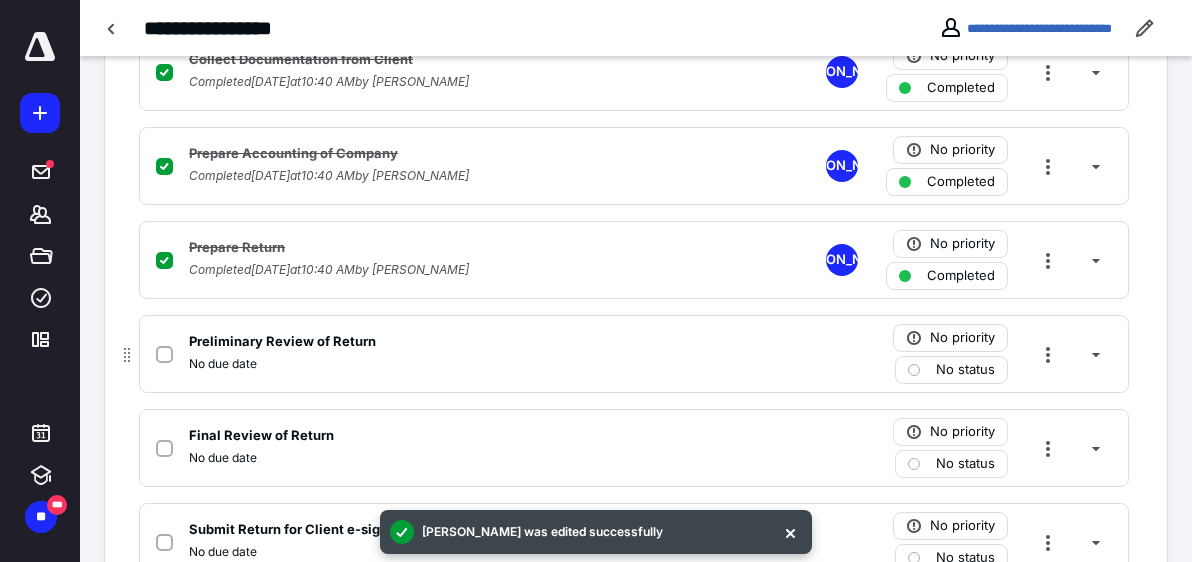 click on "No status" at bounding box center (965, 370) 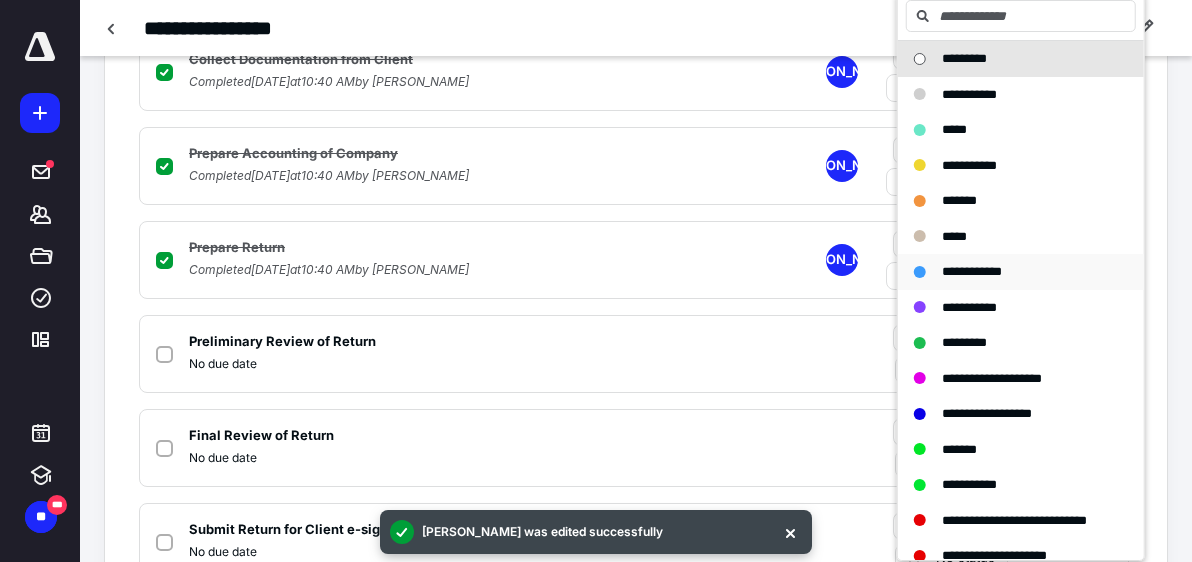 click on "**********" at bounding box center (972, 271) 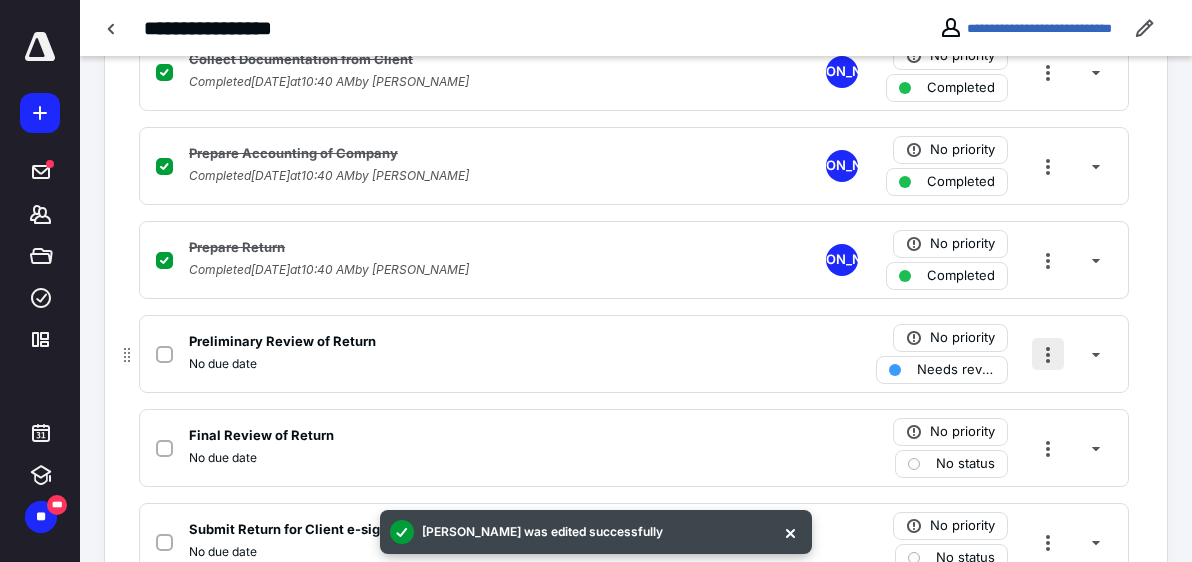 click at bounding box center (1048, 354) 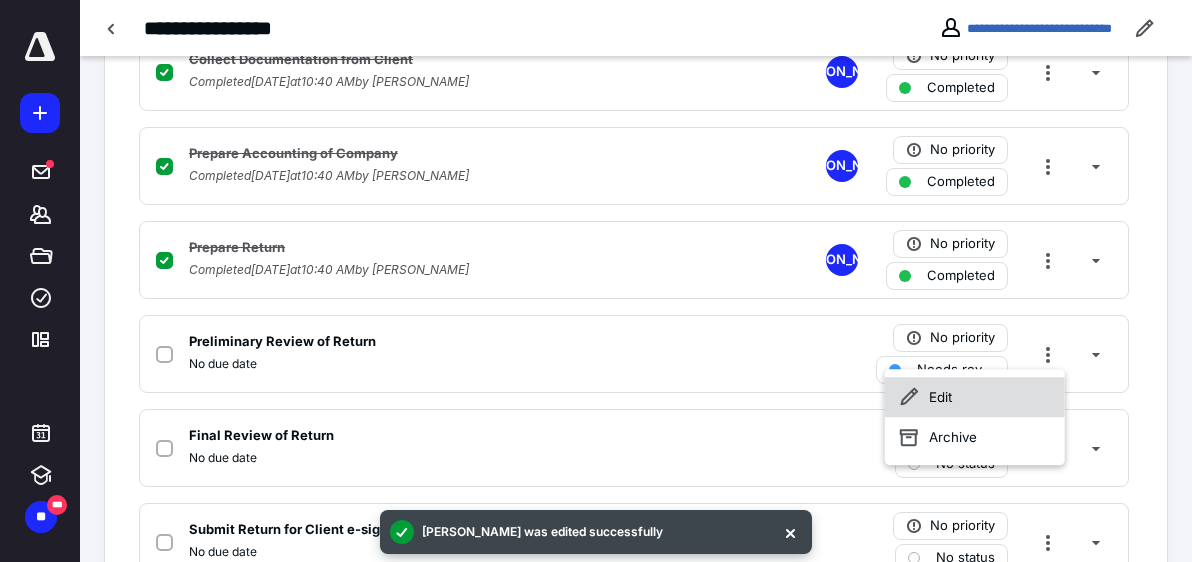 click on "Edit" at bounding box center (975, 397) 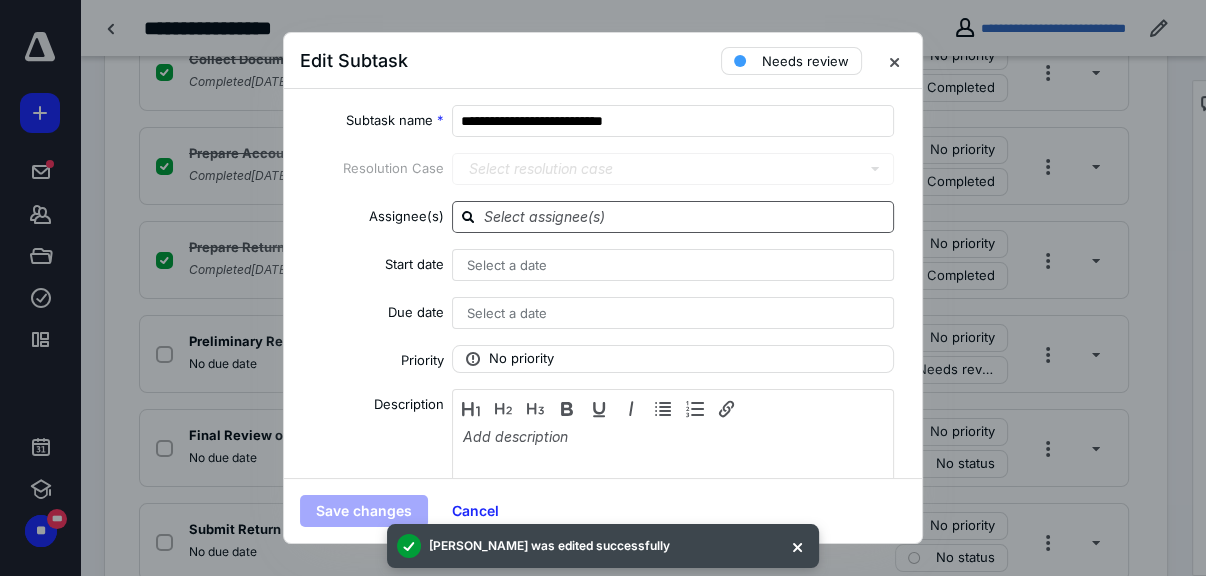 click at bounding box center (685, 216) 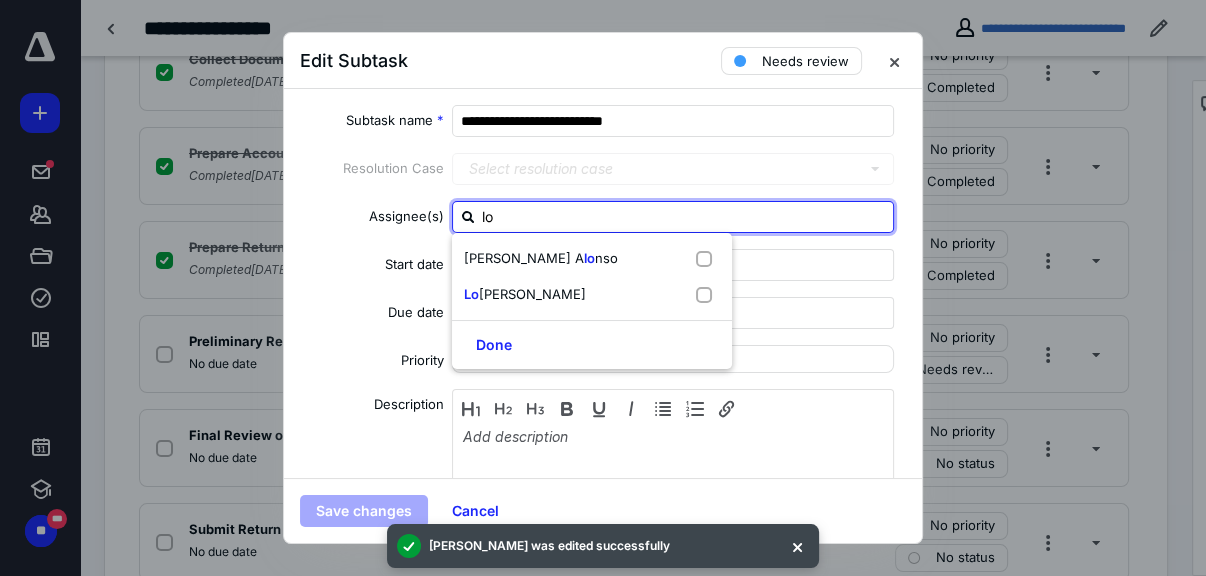 type on "lor" 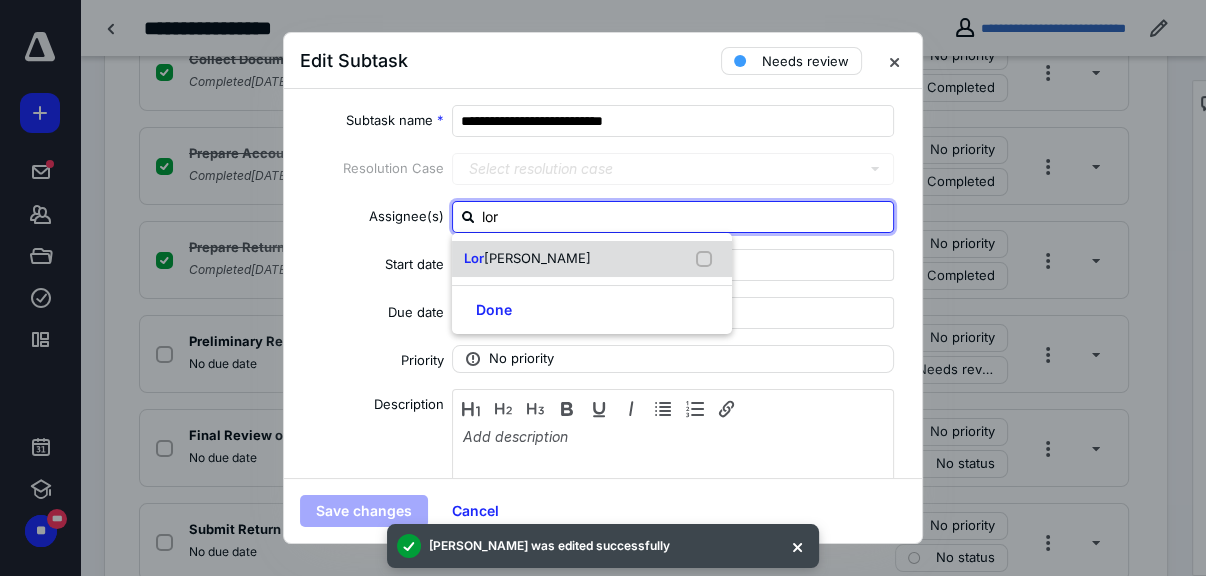 click on "[PERSON_NAME]" at bounding box center (537, 258) 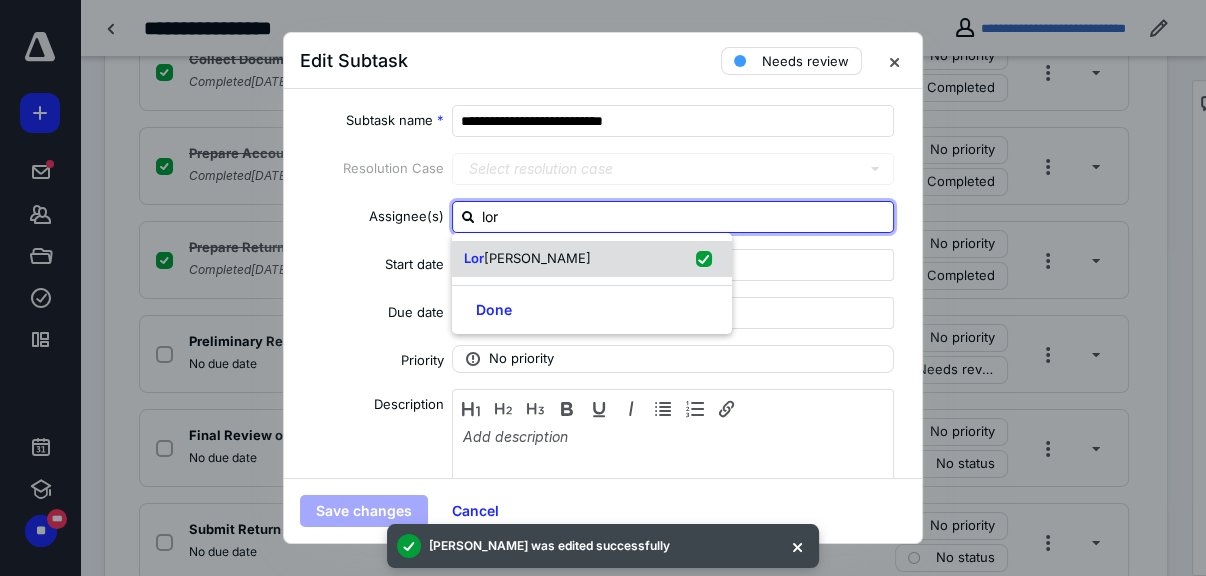 checkbox on "true" 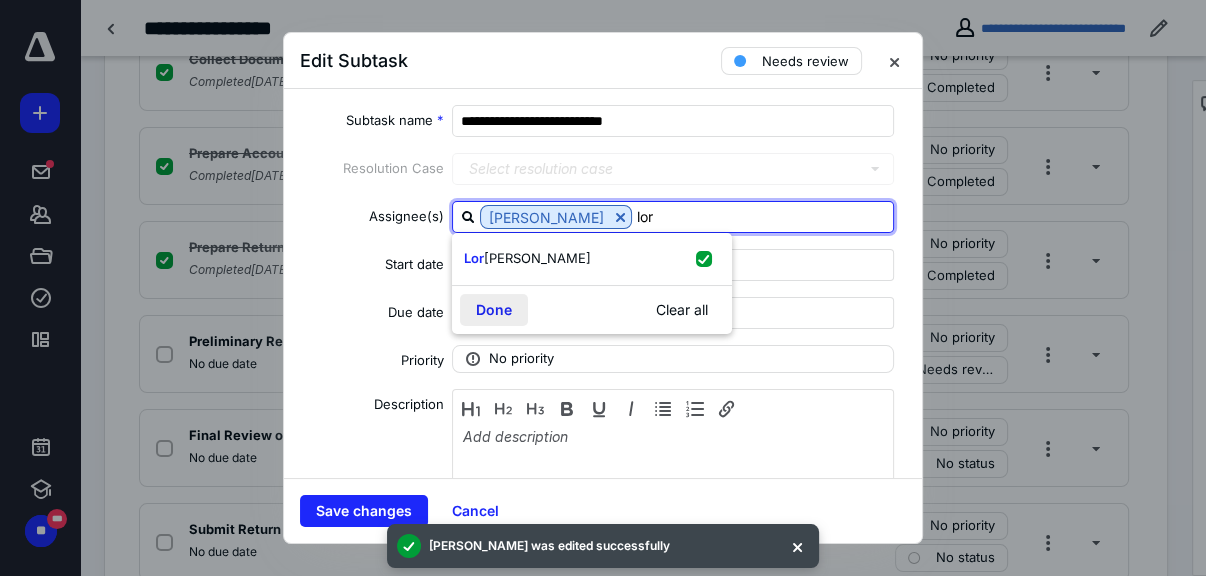 type on "lor" 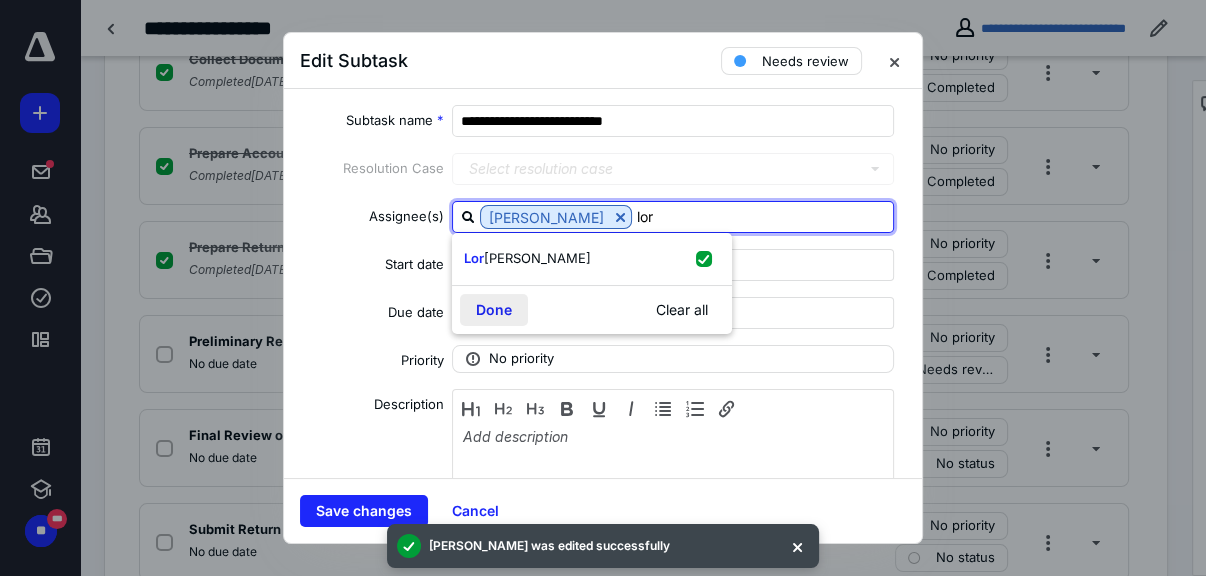 click on "Done" at bounding box center (494, 310) 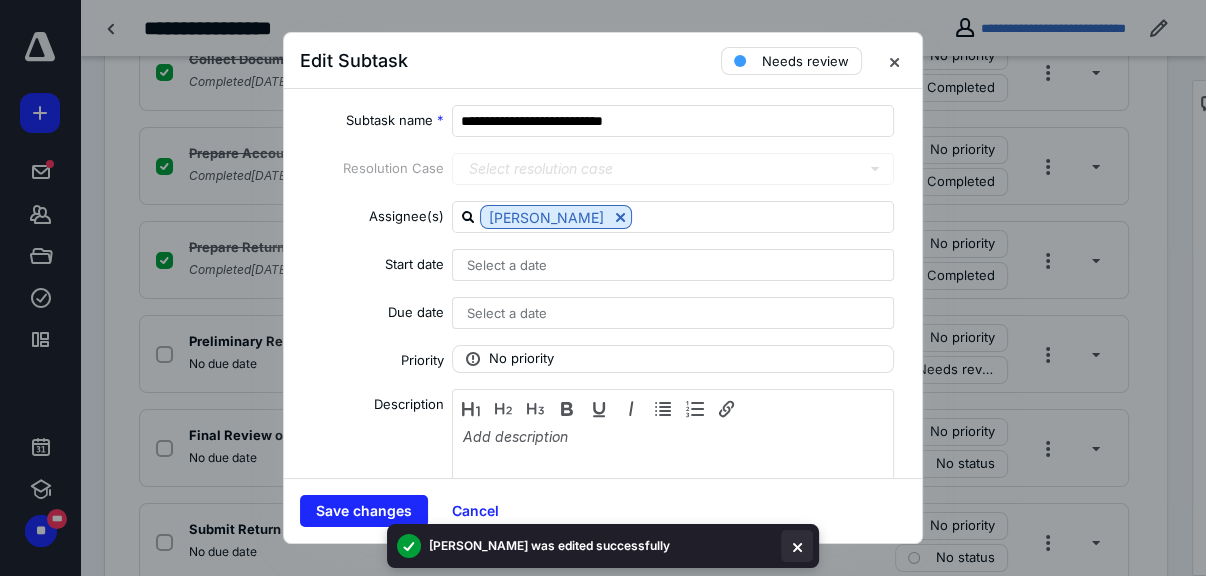 click at bounding box center (797, 546) 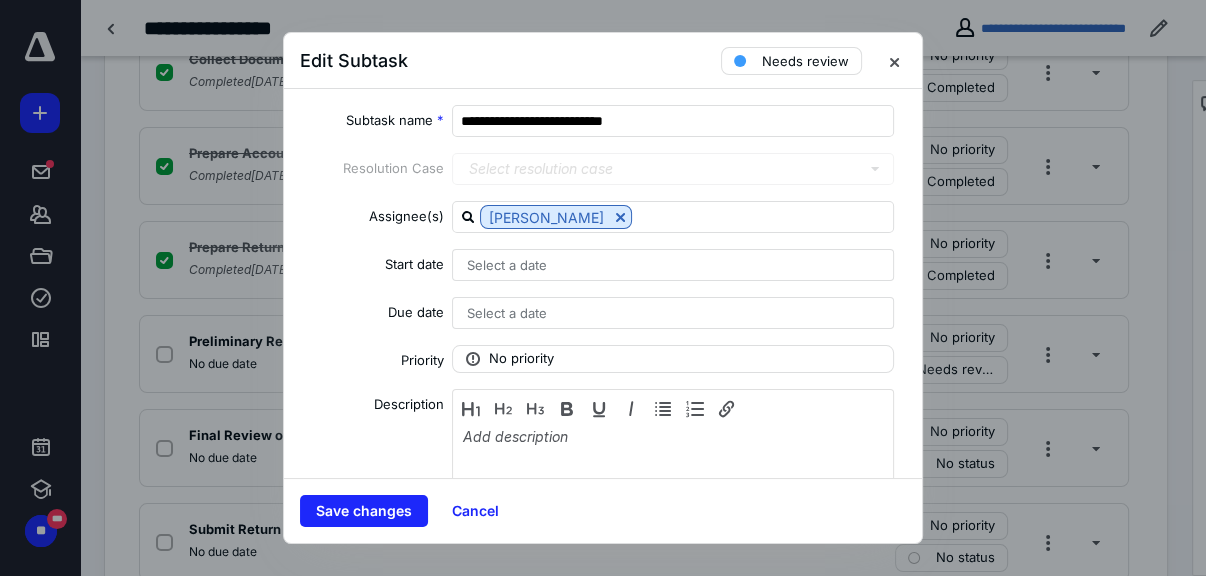 click on "Select a date" at bounding box center [507, 265] 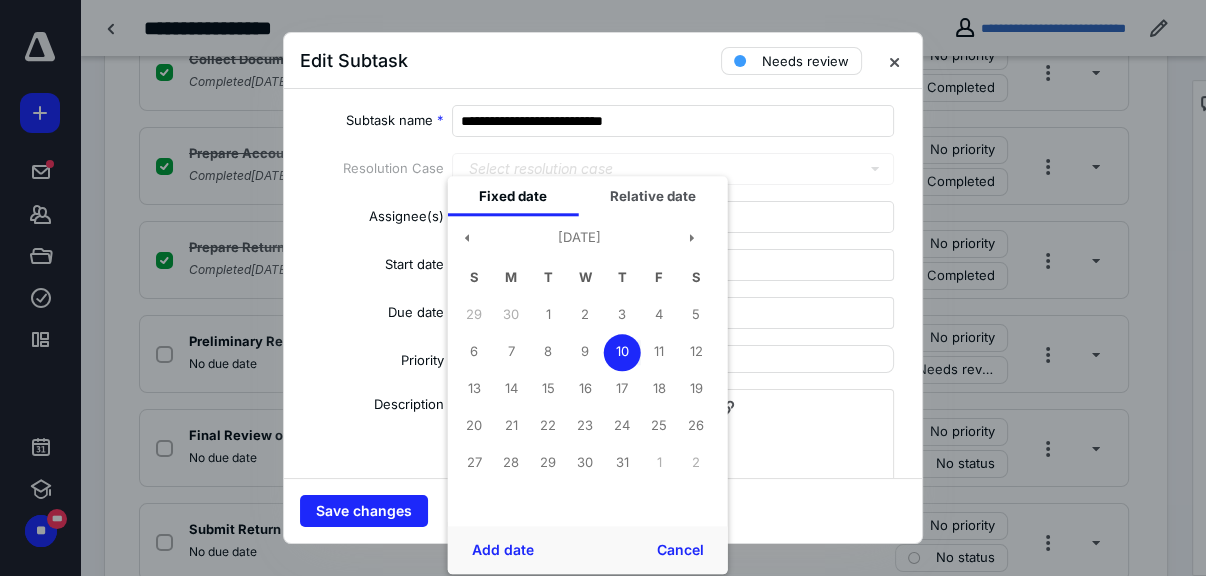 click on "10" at bounding box center (622, 352) 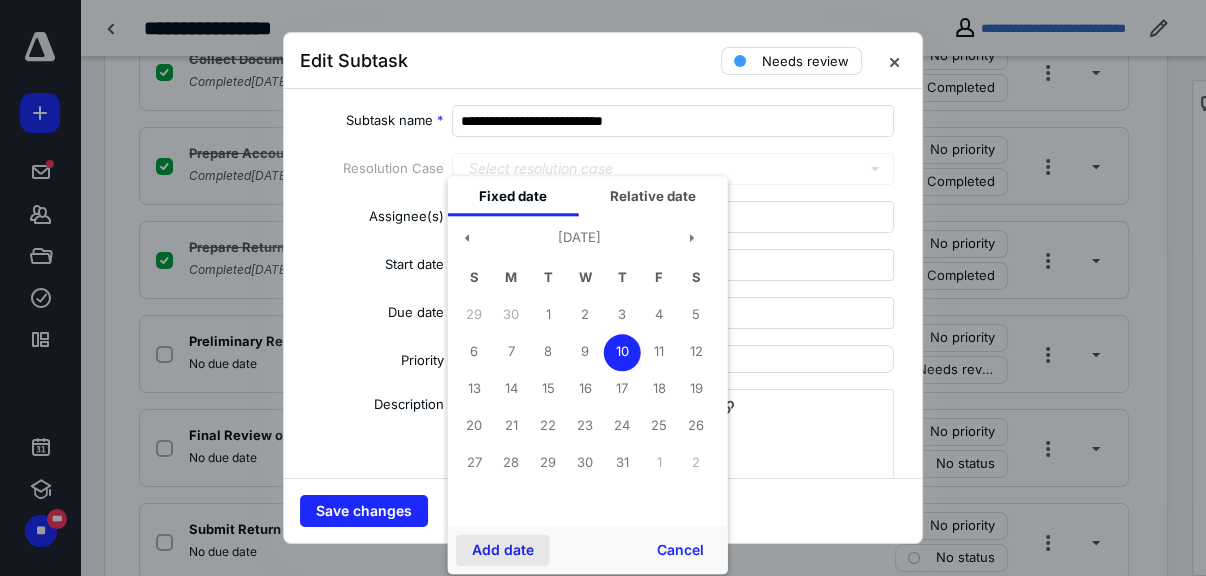 click on "Add date" at bounding box center [503, 550] 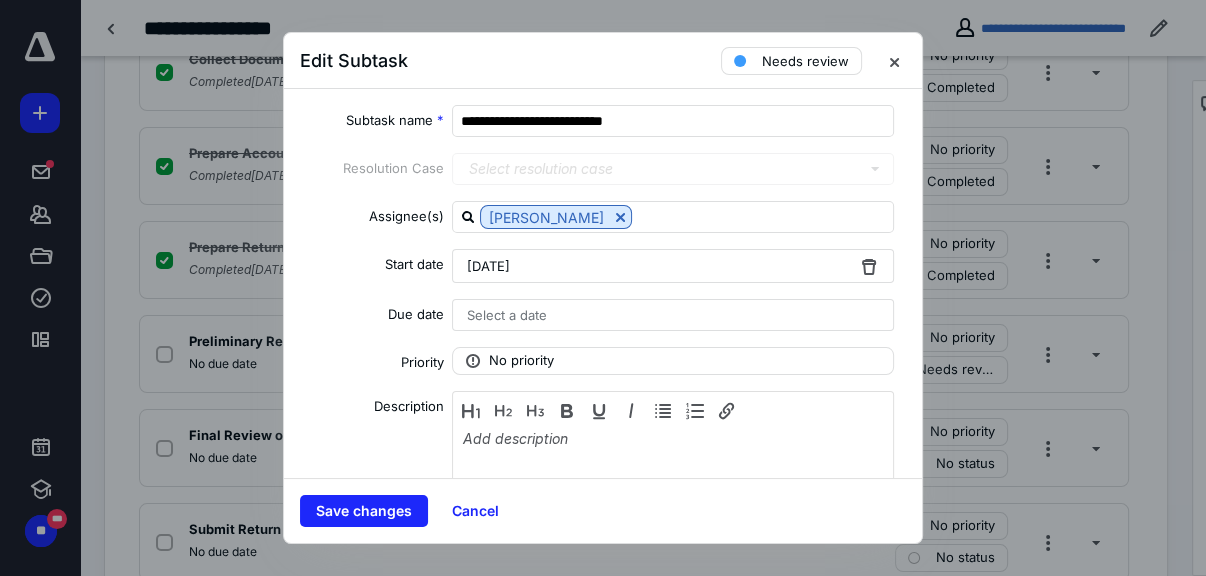 click on "Select a date" at bounding box center (507, 315) 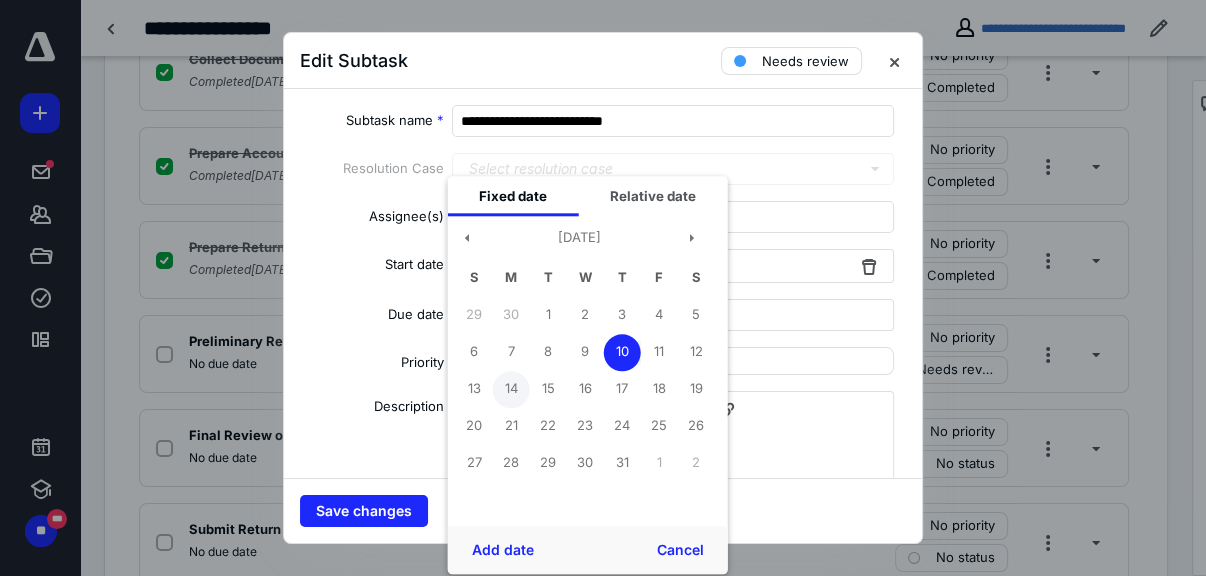 click on "14" at bounding box center (511, 389) 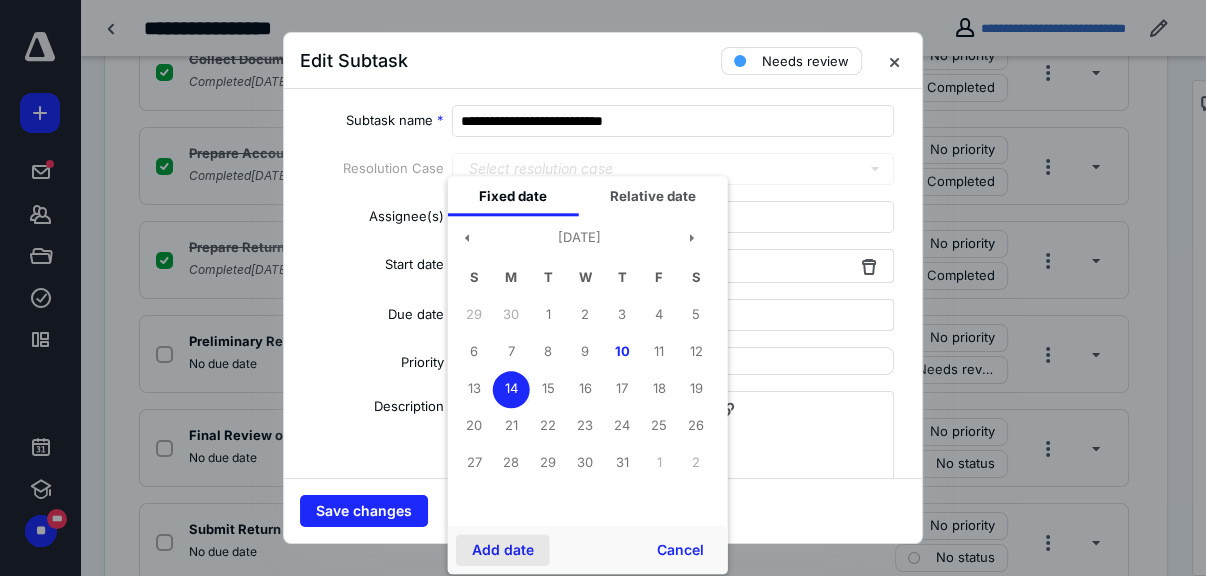 click on "Add date" at bounding box center (503, 550) 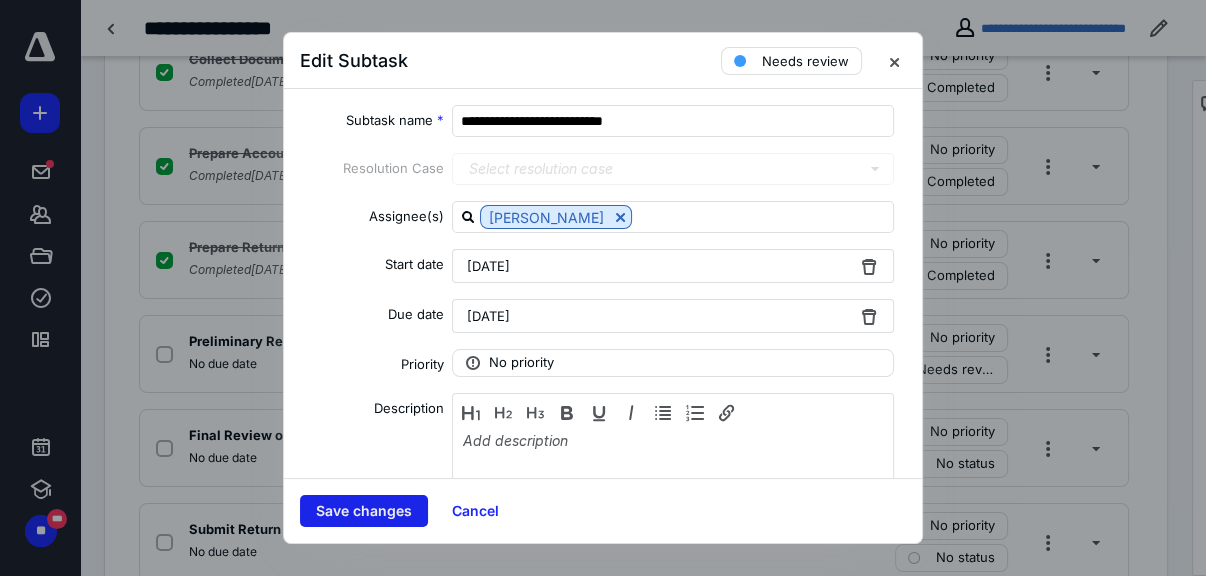 click on "Save changes" at bounding box center (364, 511) 